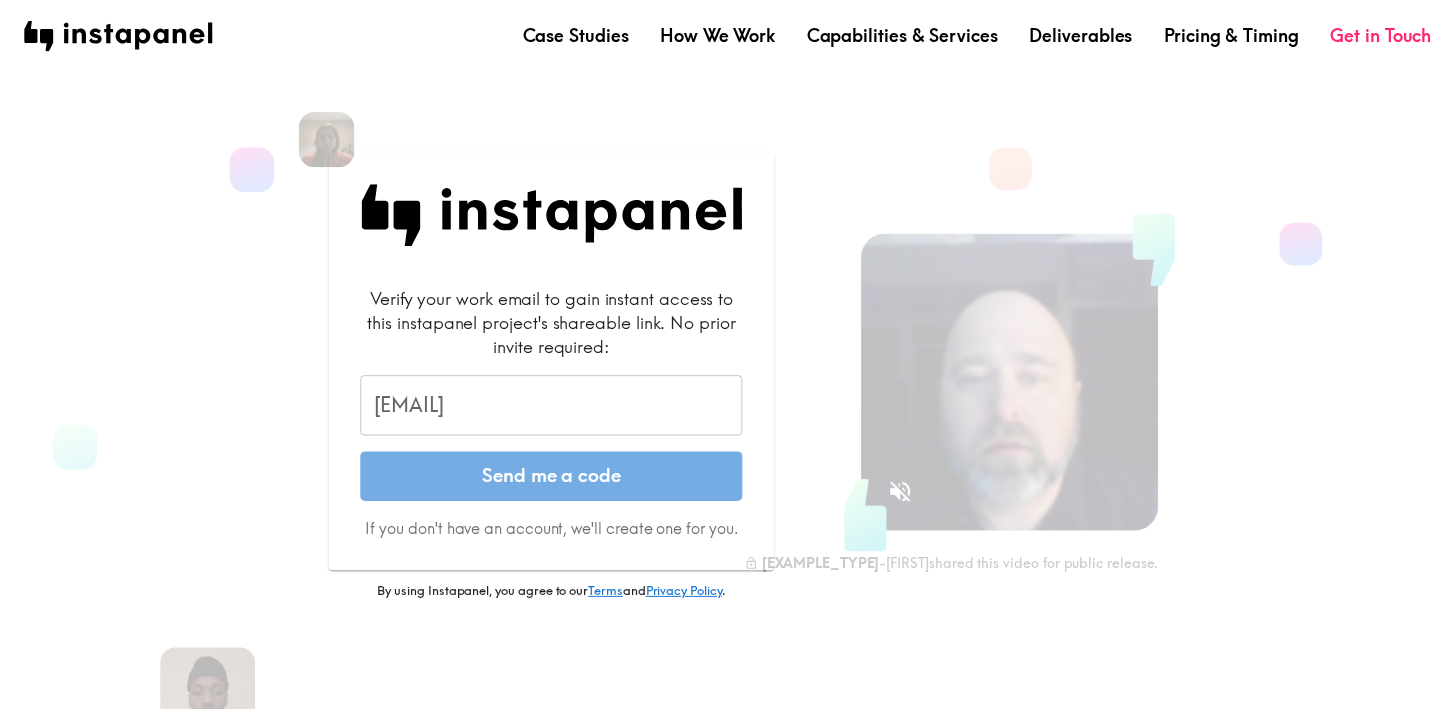 scroll, scrollTop: 0, scrollLeft: 0, axis: both 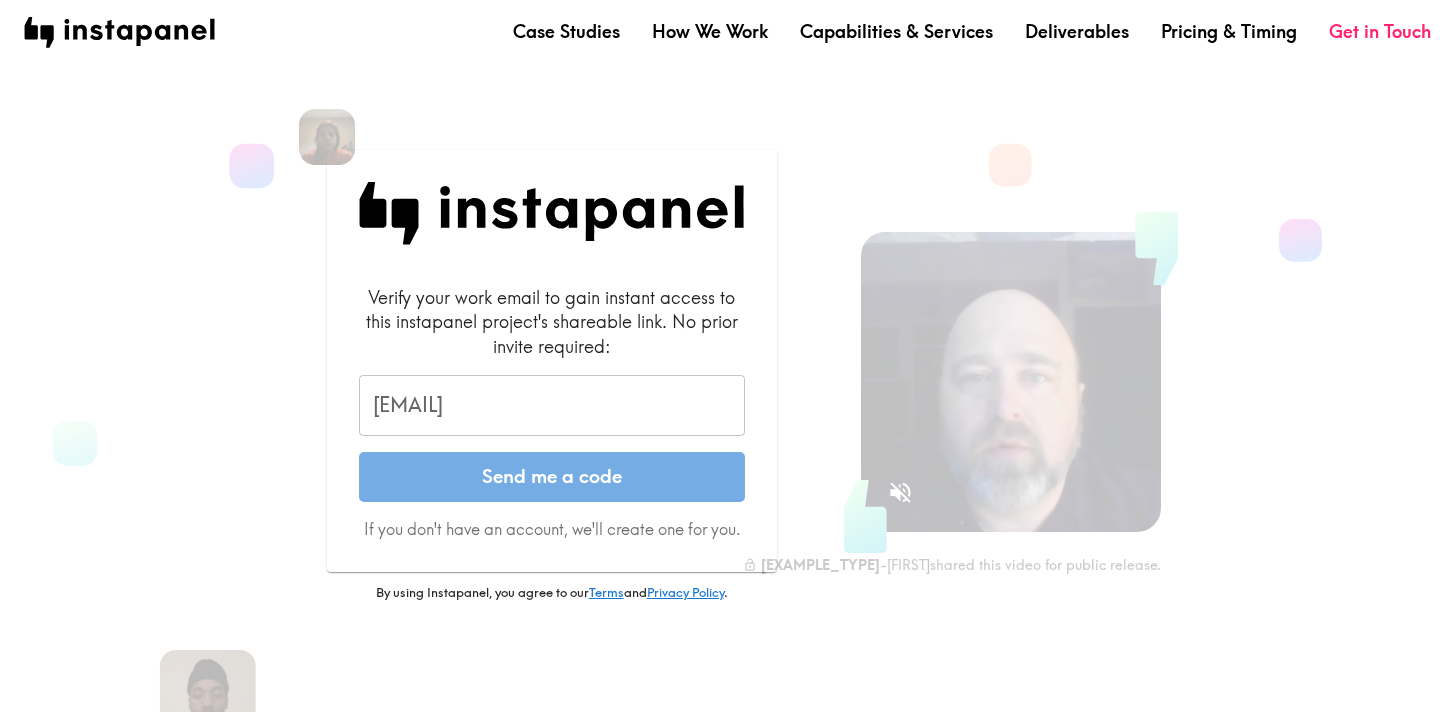 click on "[EMAIL]" at bounding box center (552, 406) 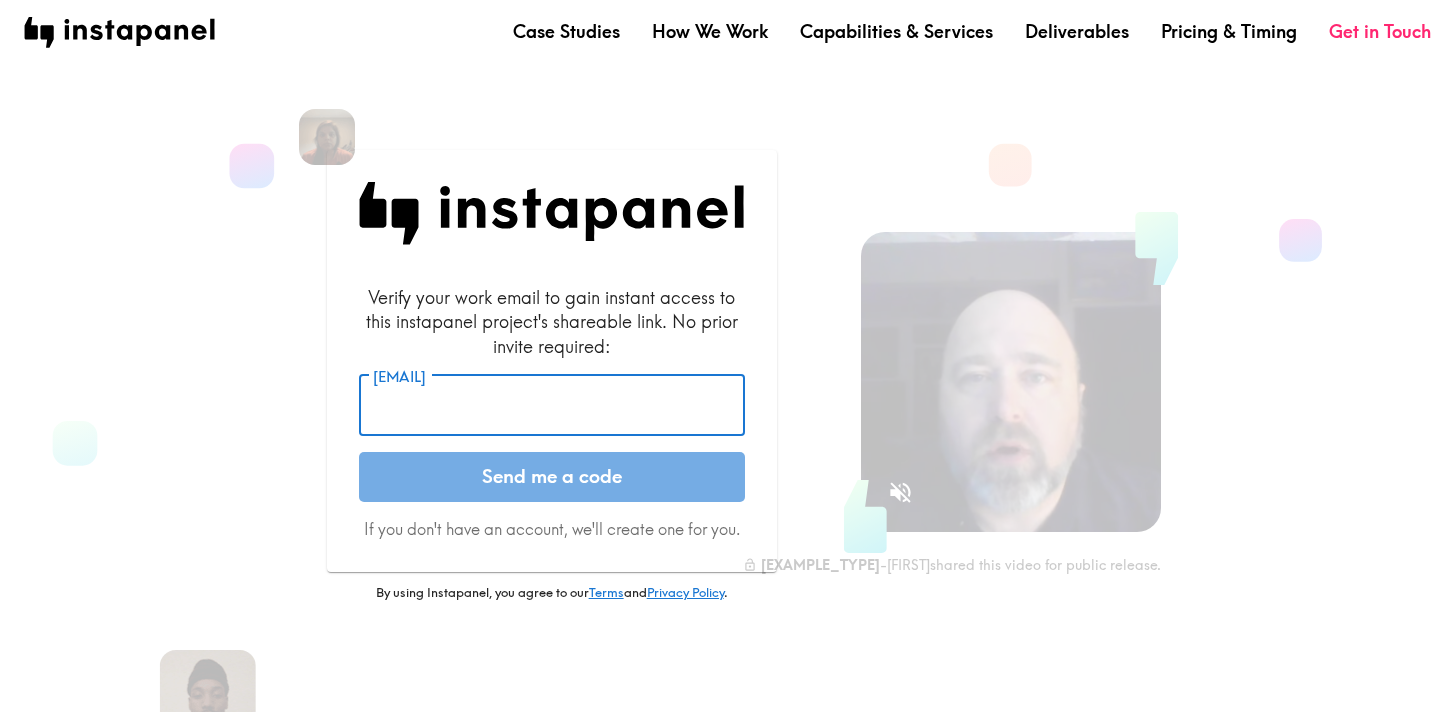 type on "[EMAIL]" 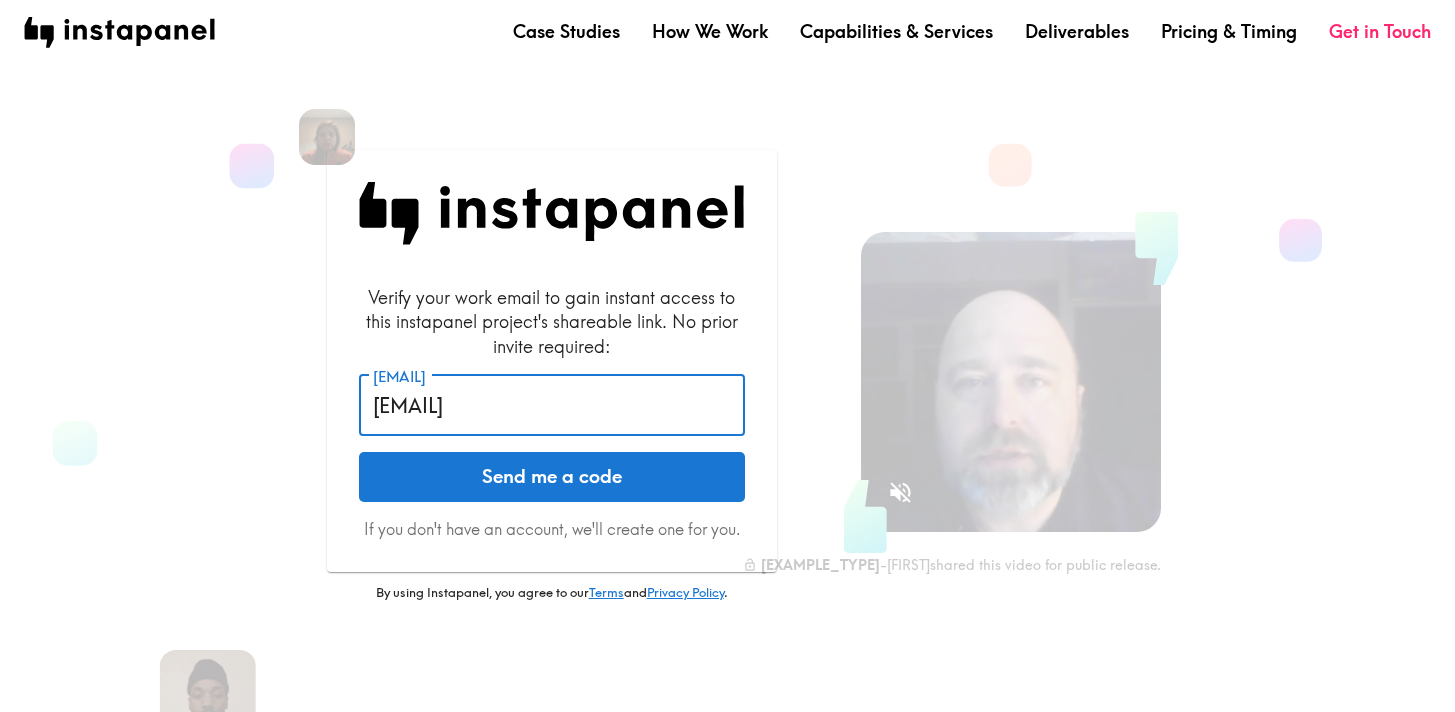 click on "Send me a code" at bounding box center (552, 477) 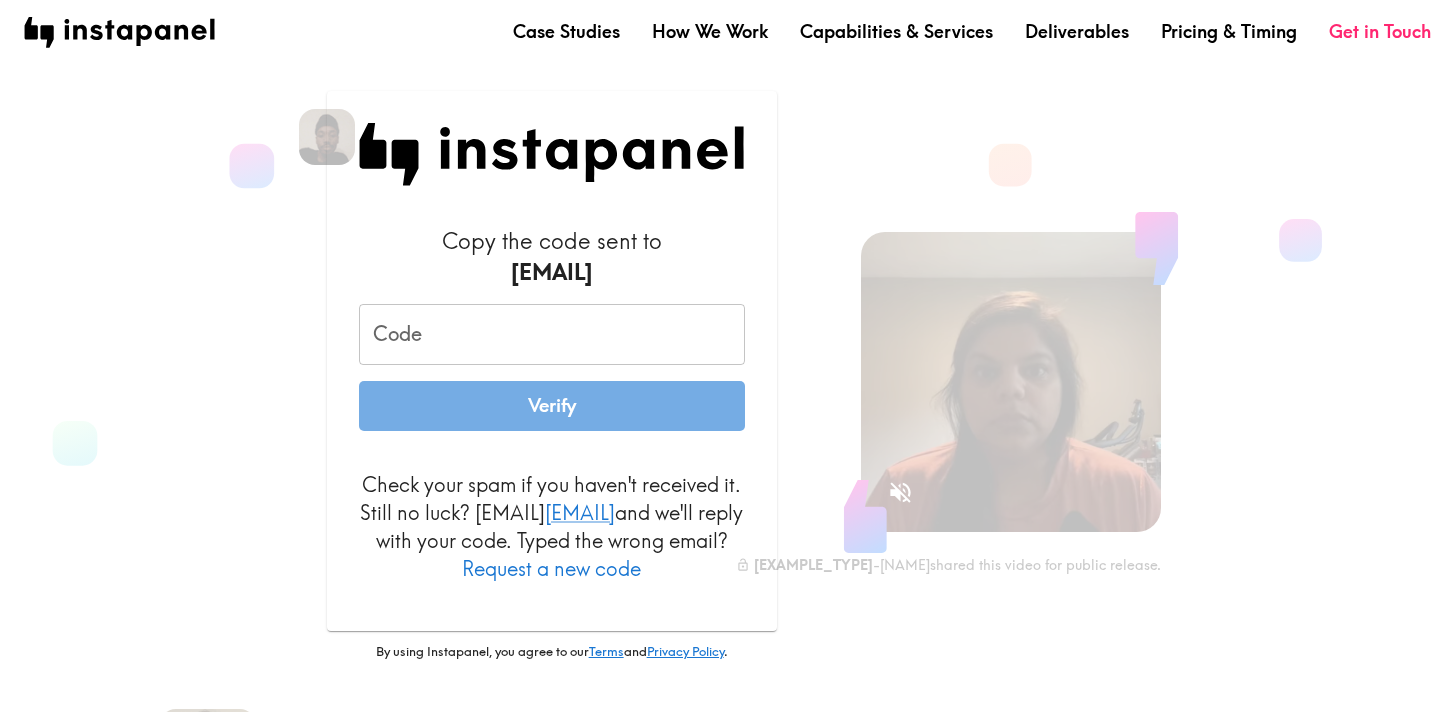 click on "Code" at bounding box center [552, 335] 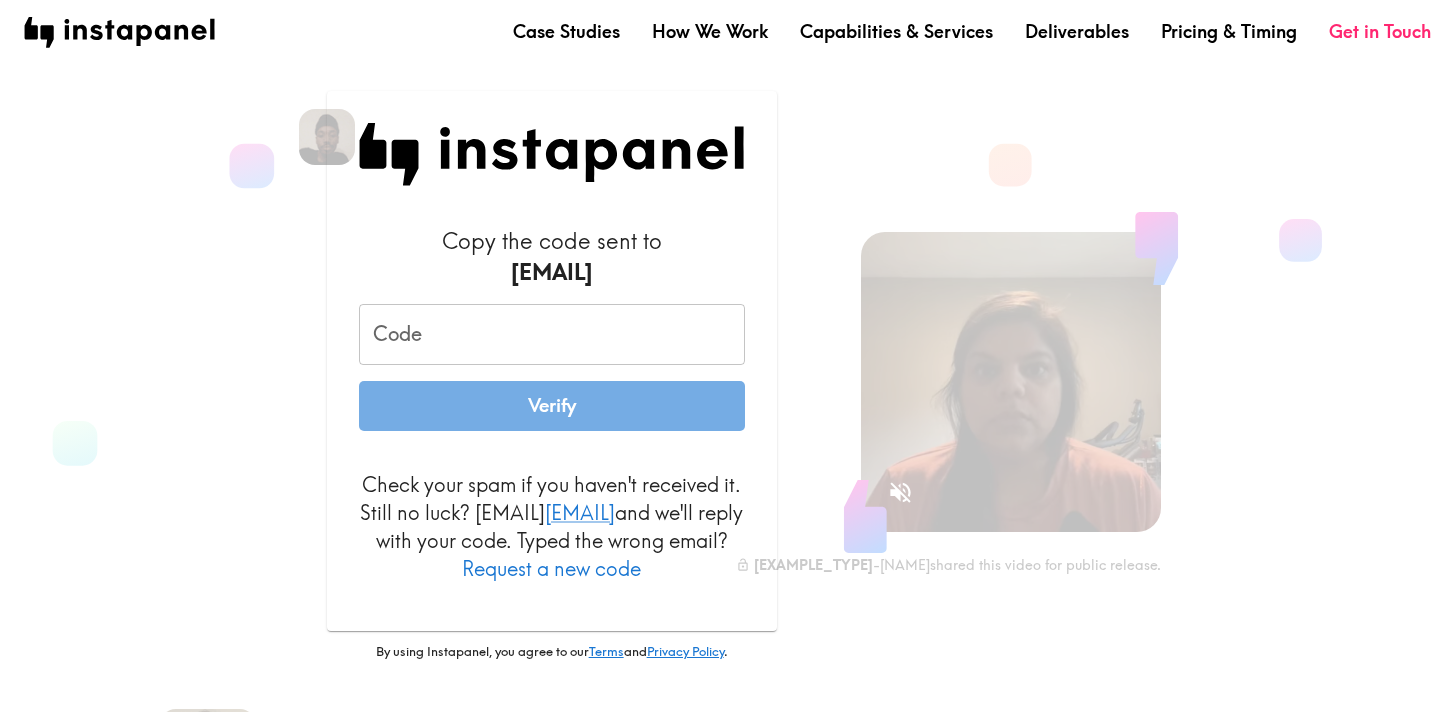 paste on "Lid_dEn_kUF" 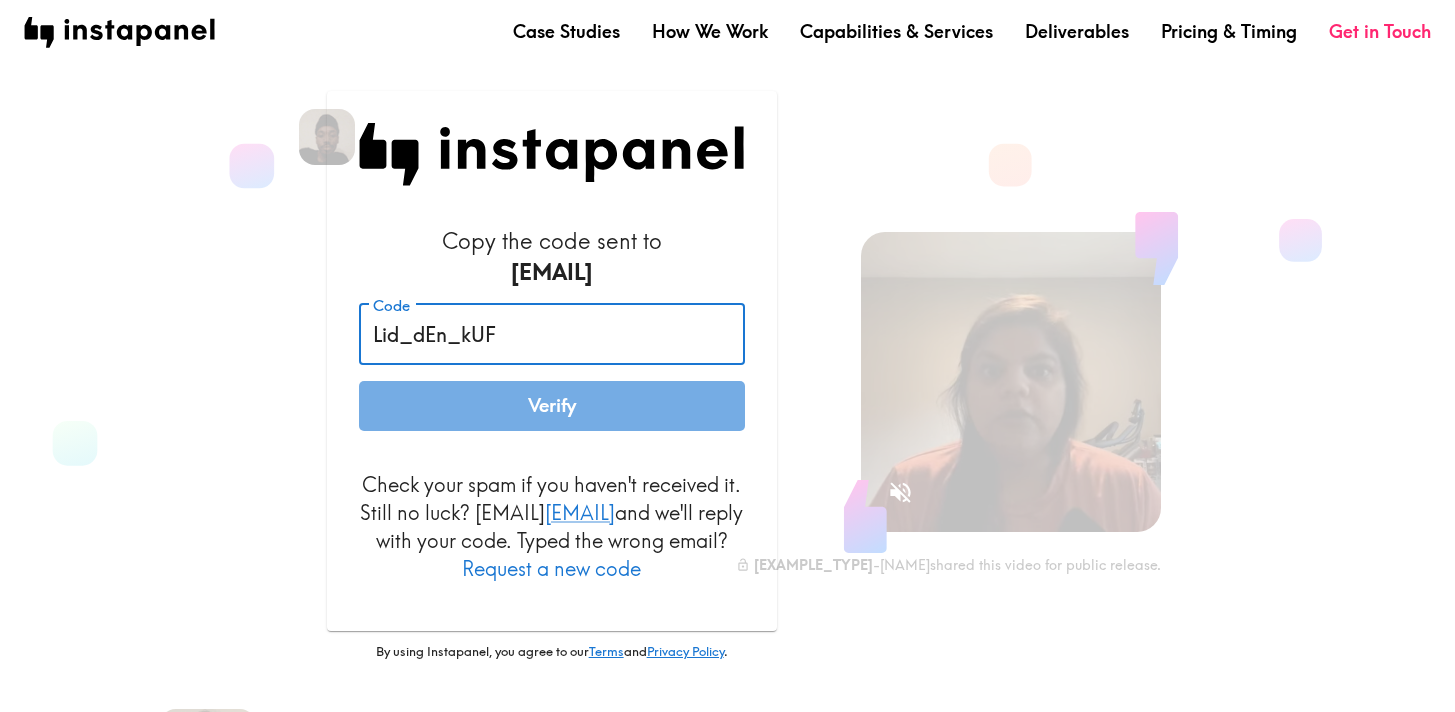 type on "Lid_dEn_kUF" 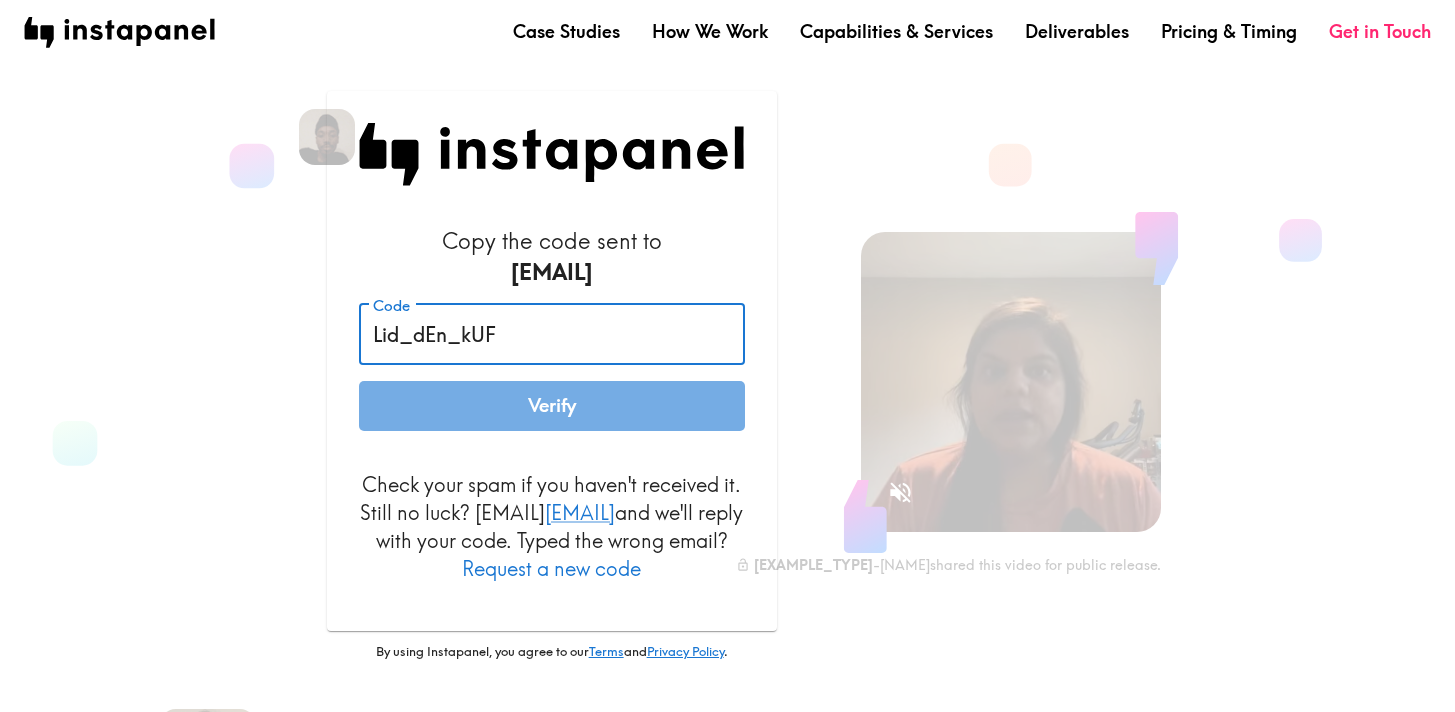 click on "Verify" at bounding box center [552, 406] 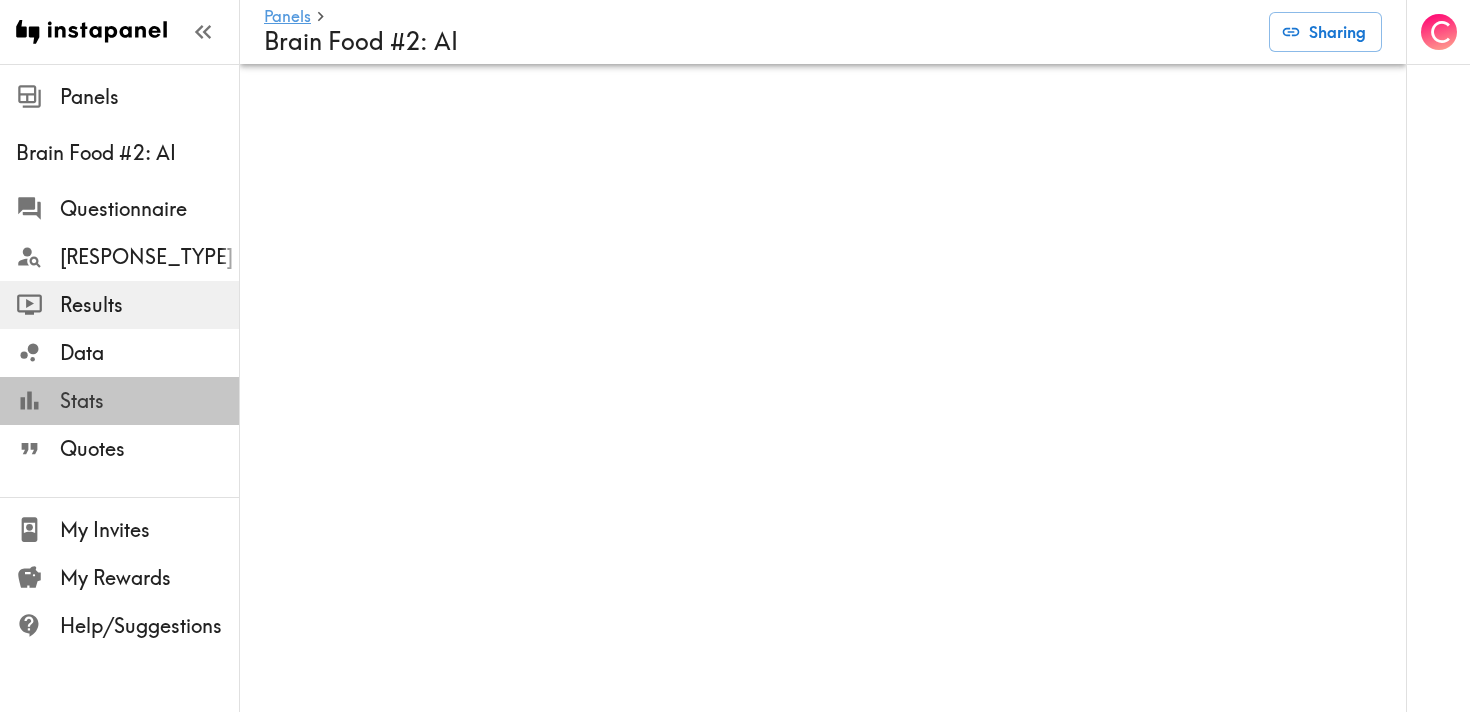 click on "Stats" at bounding box center (149, 401) 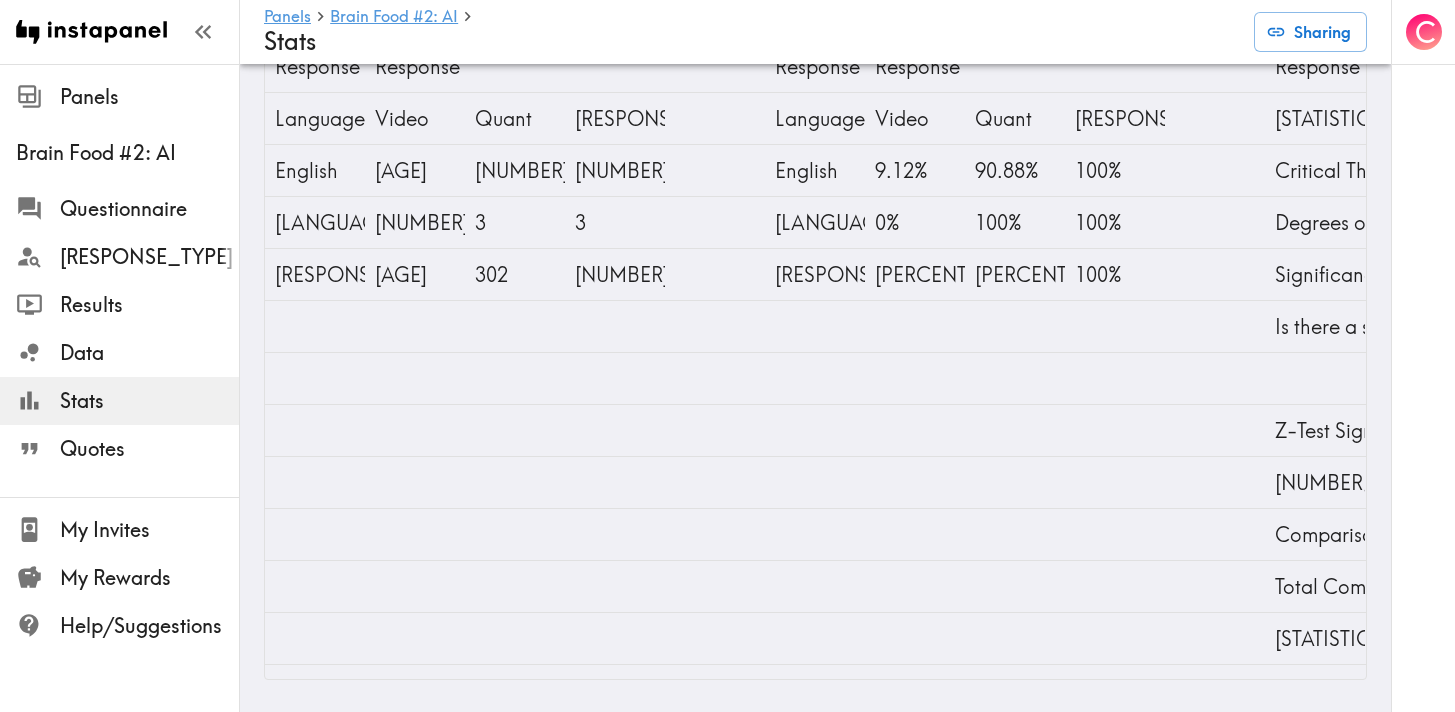scroll, scrollTop: 0, scrollLeft: 0, axis: both 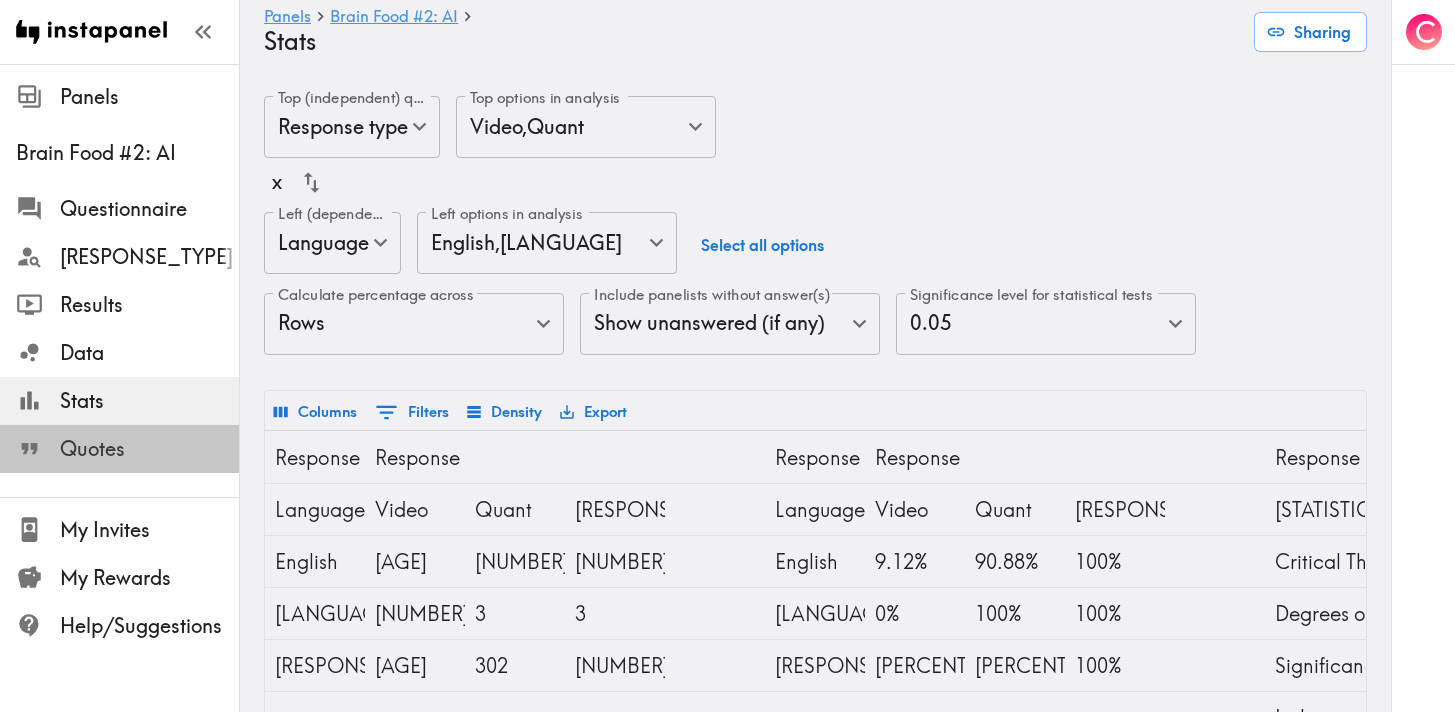 click on "Quotes" at bounding box center [149, 449] 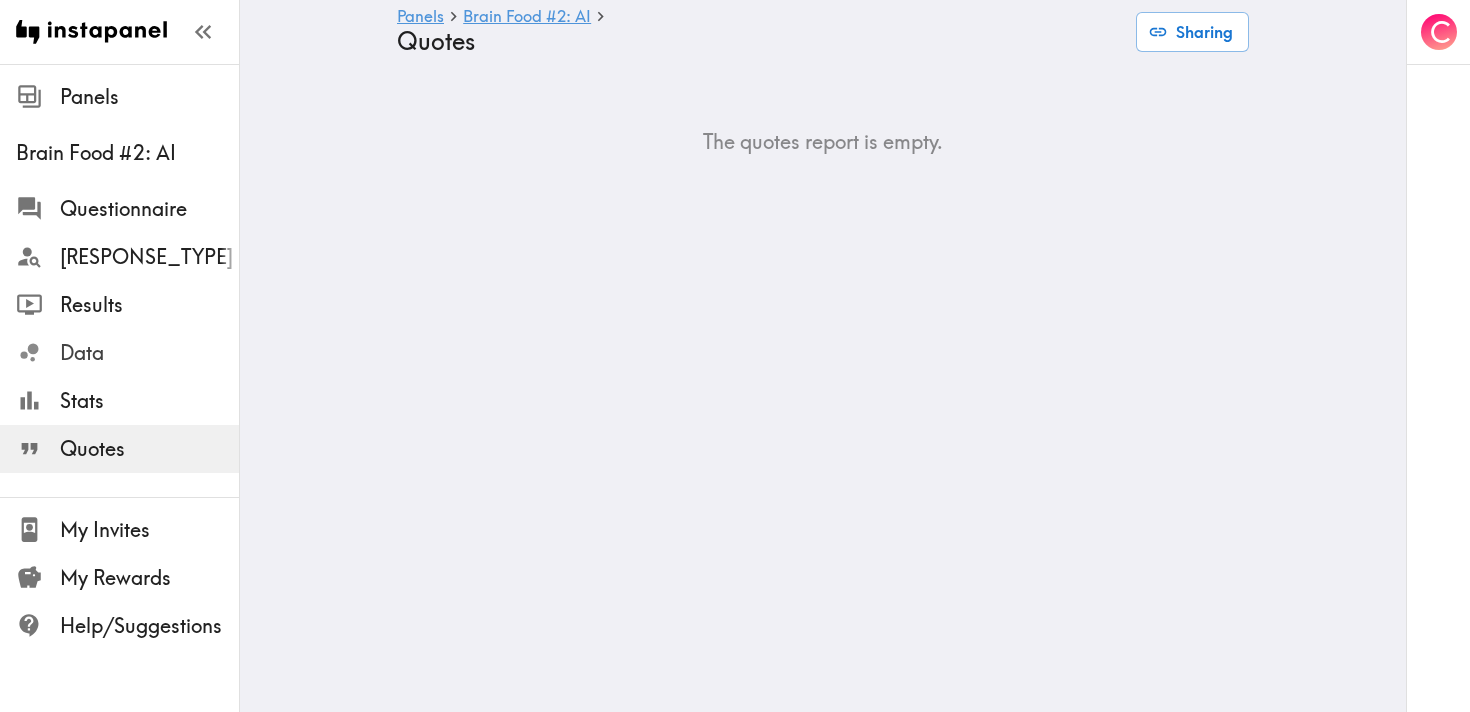 click on "Data" at bounding box center [149, 353] 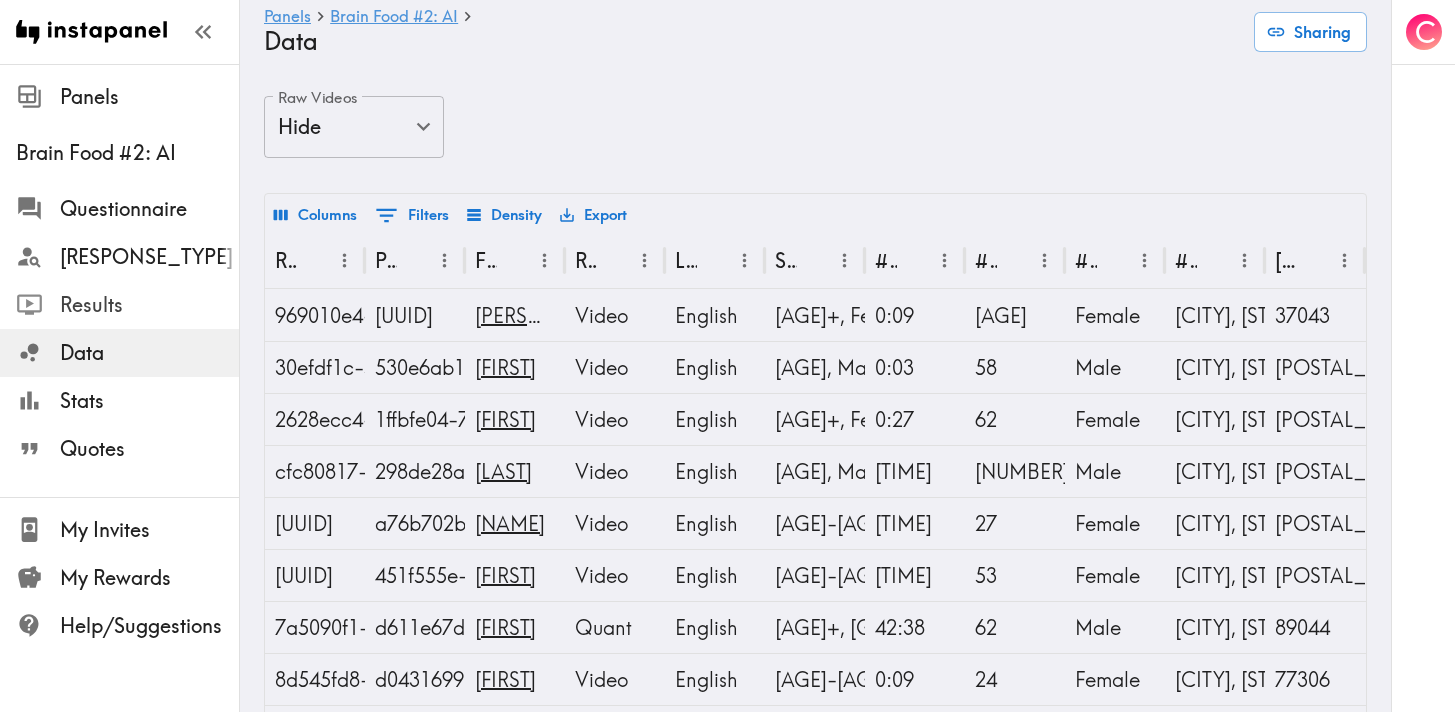 click on "Results" at bounding box center (149, 305) 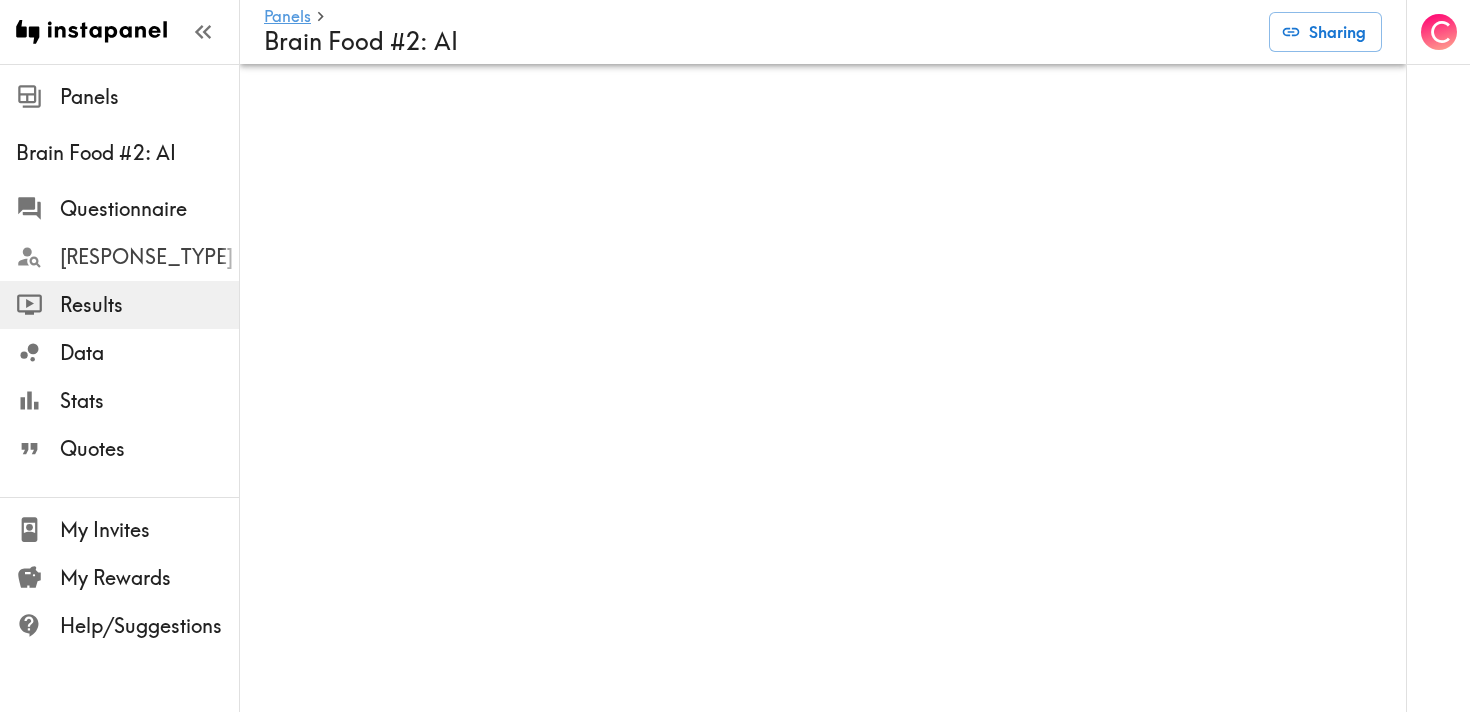 click on "[RESPONSE_TYPE]" at bounding box center [149, 257] 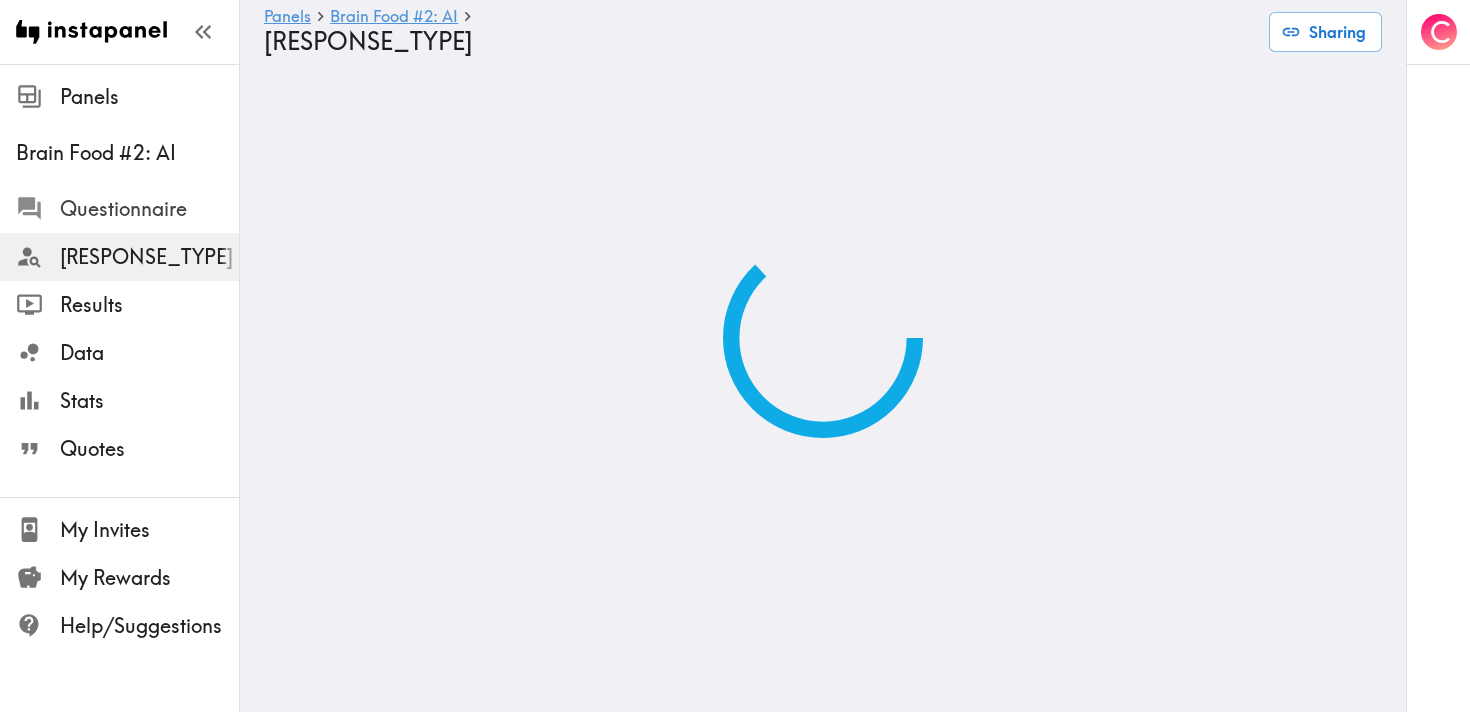 click on "Questionnaire" at bounding box center (149, 209) 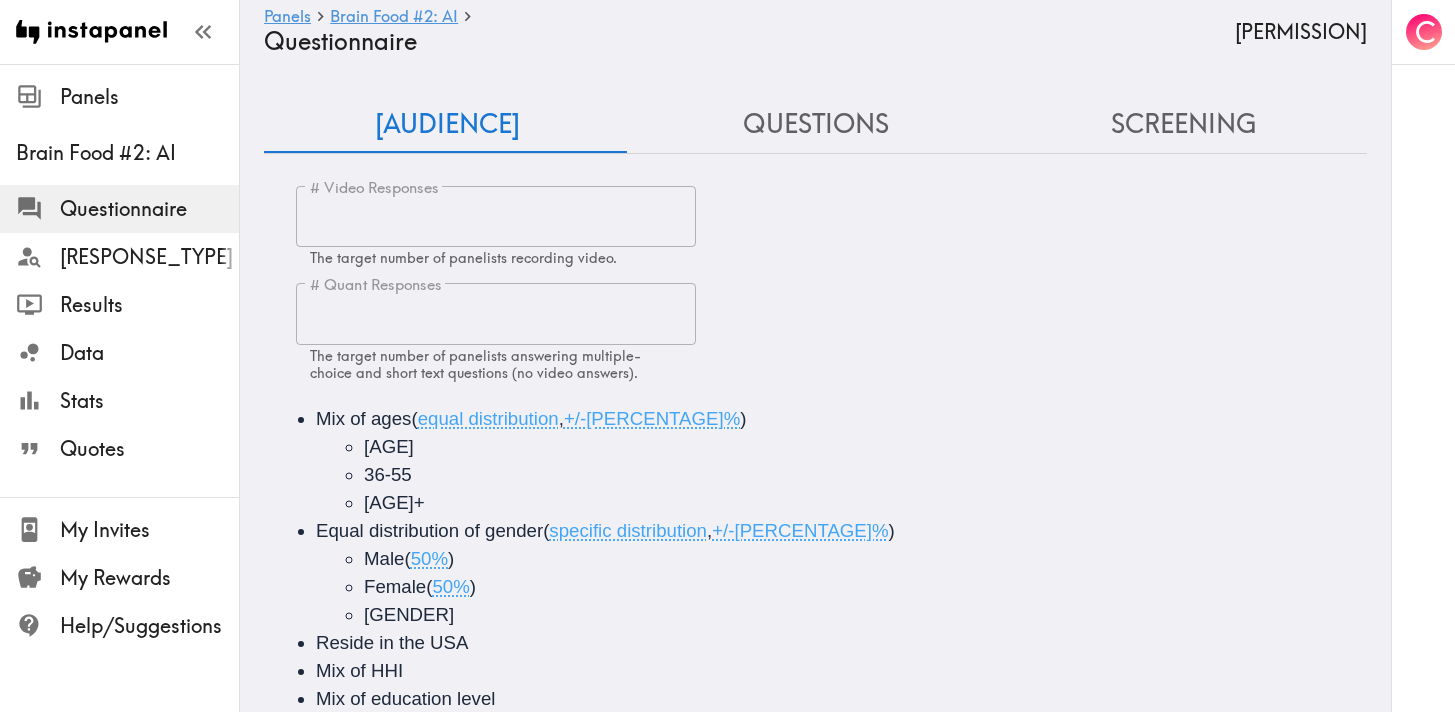 click on "Questions" at bounding box center (816, 124) 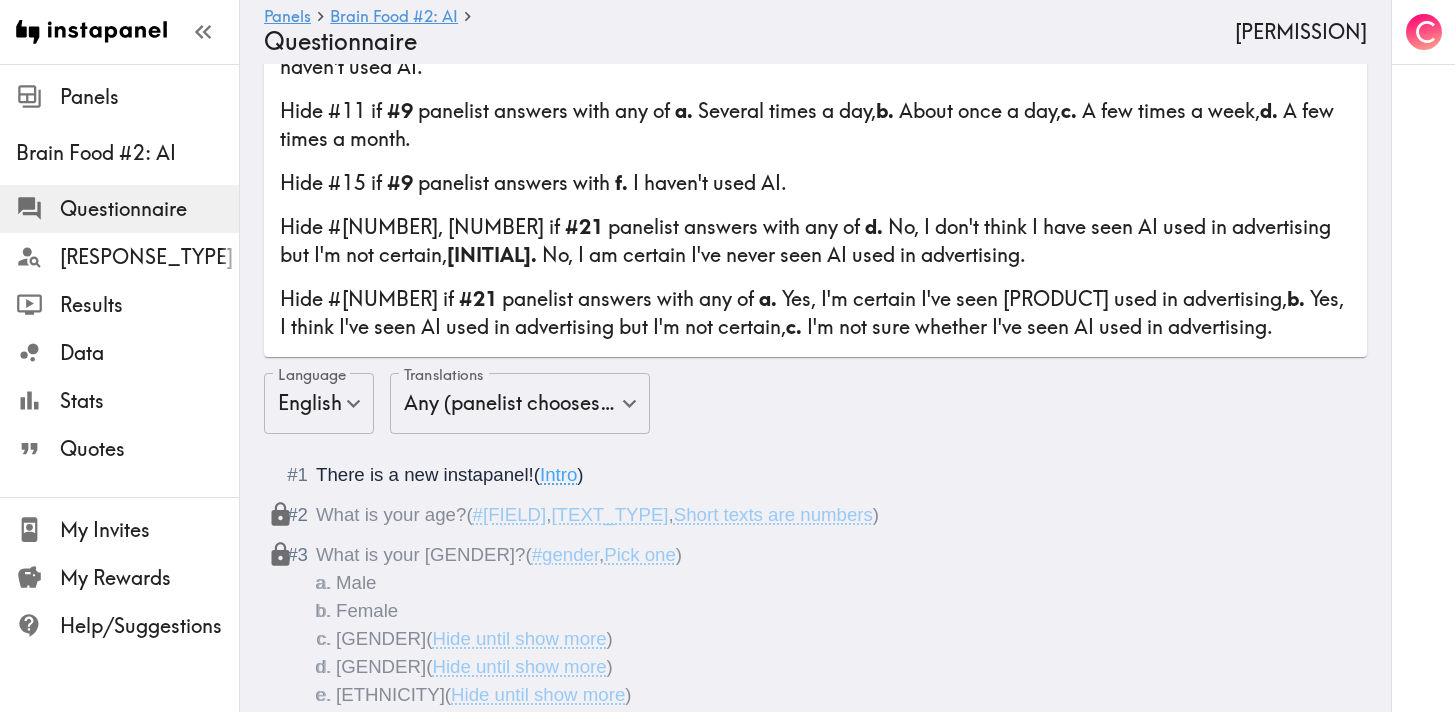 scroll, scrollTop: 0, scrollLeft: 0, axis: both 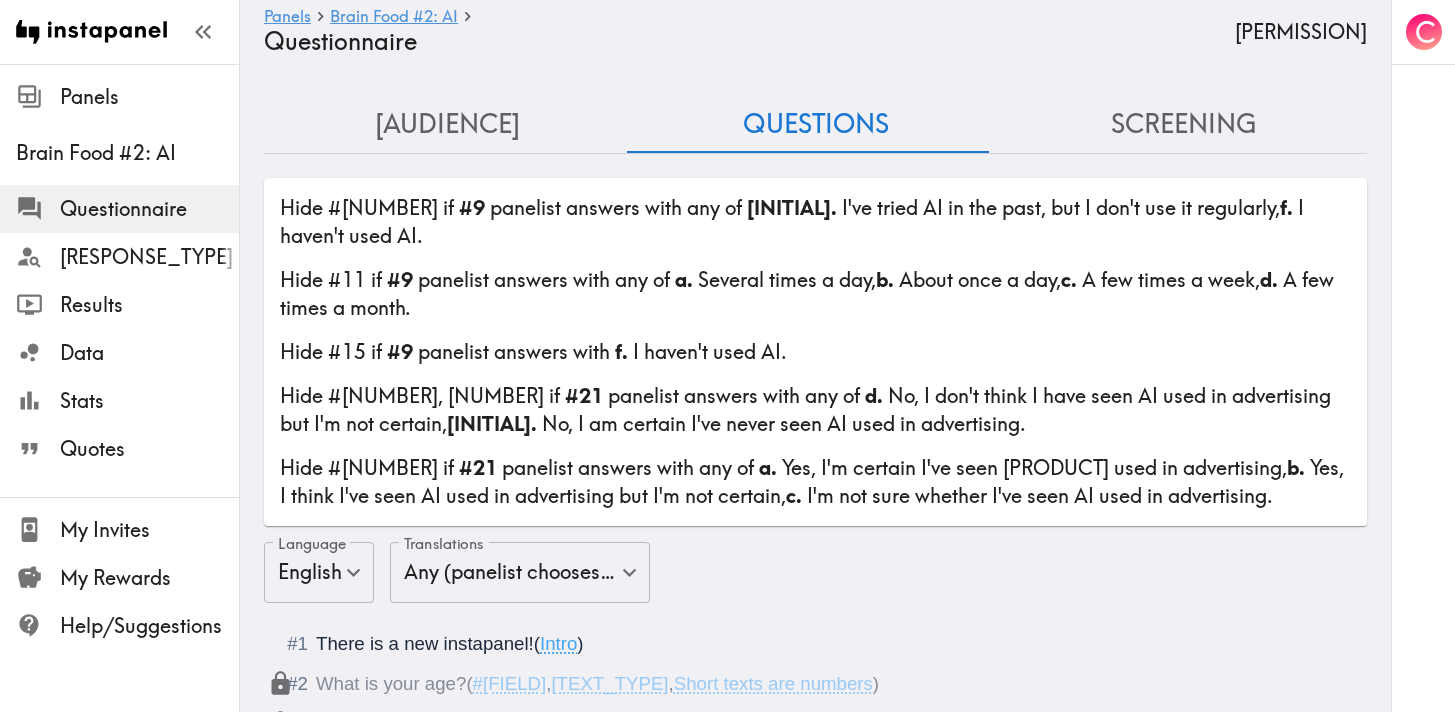 click on "Screening" at bounding box center [1183, 124] 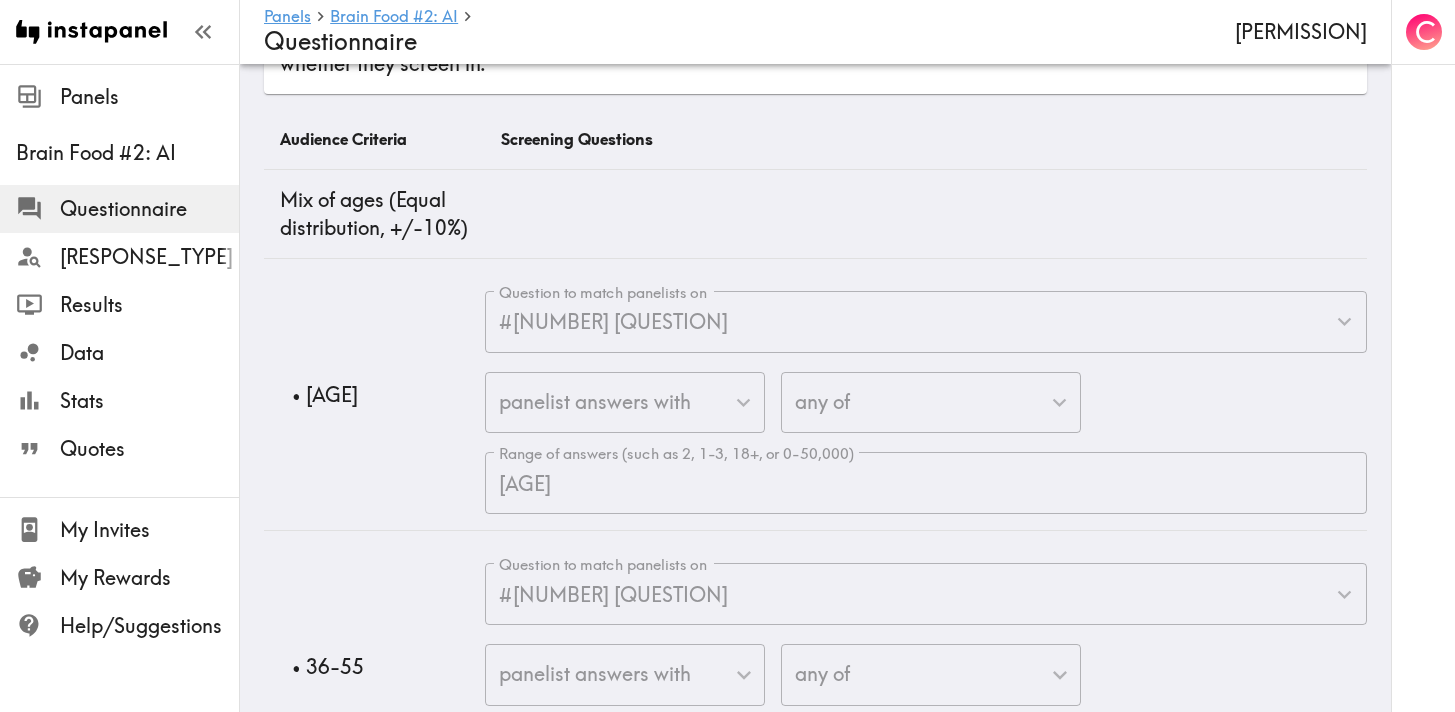 scroll, scrollTop: 373, scrollLeft: 0, axis: vertical 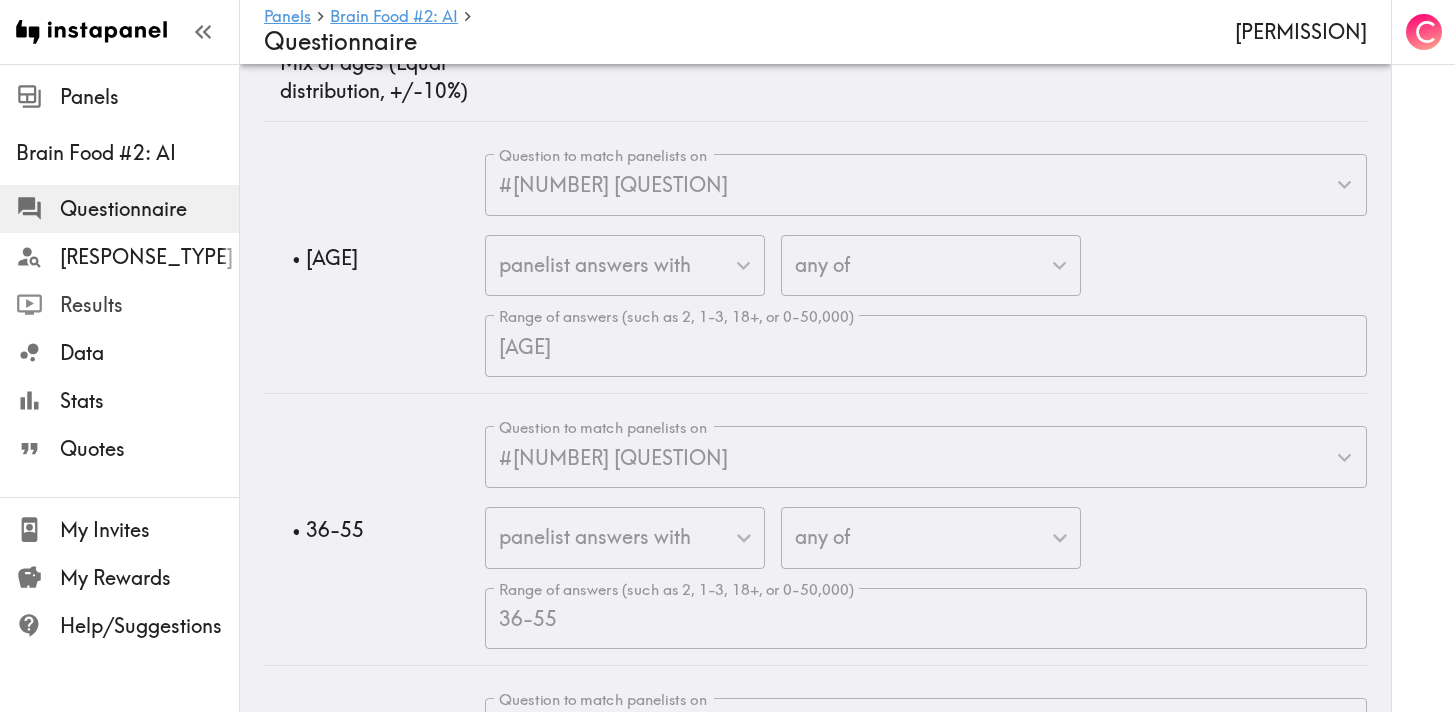click on "Results" at bounding box center (149, 305) 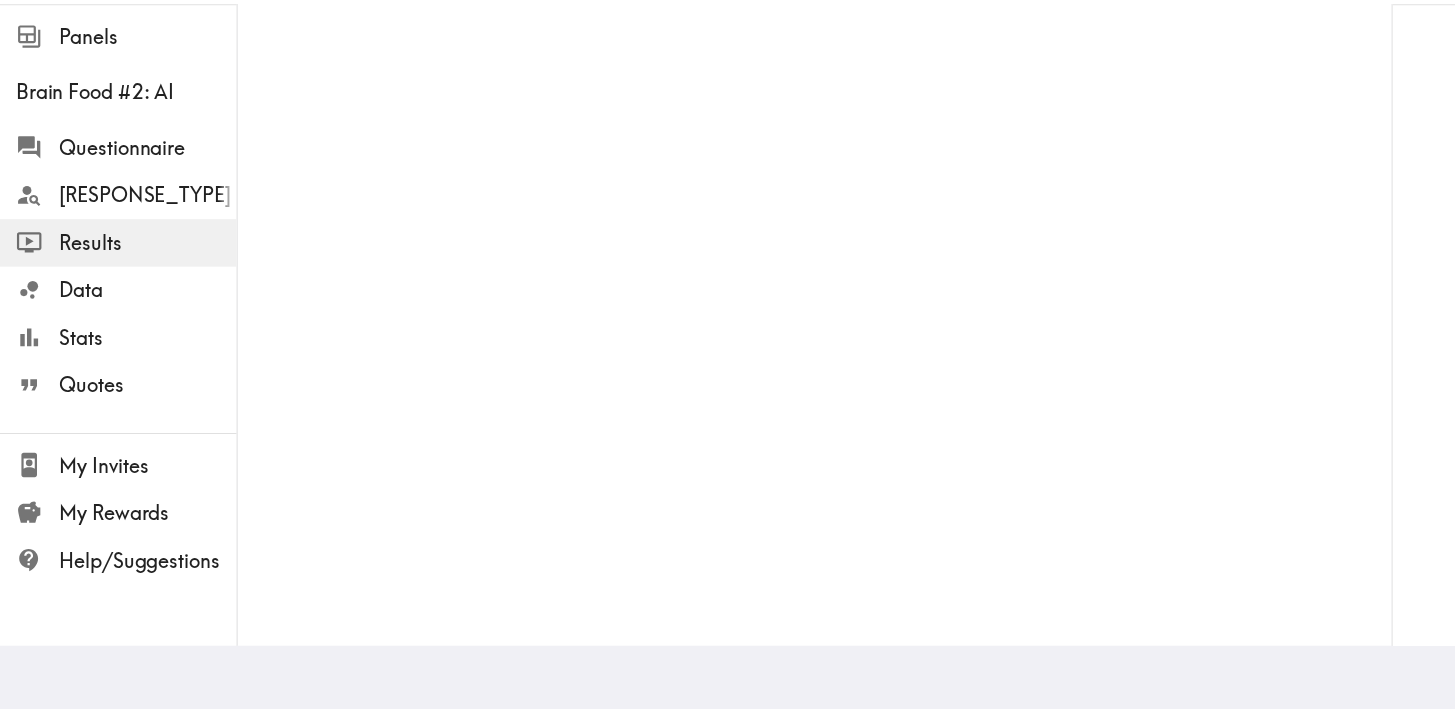 scroll, scrollTop: 0, scrollLeft: 0, axis: both 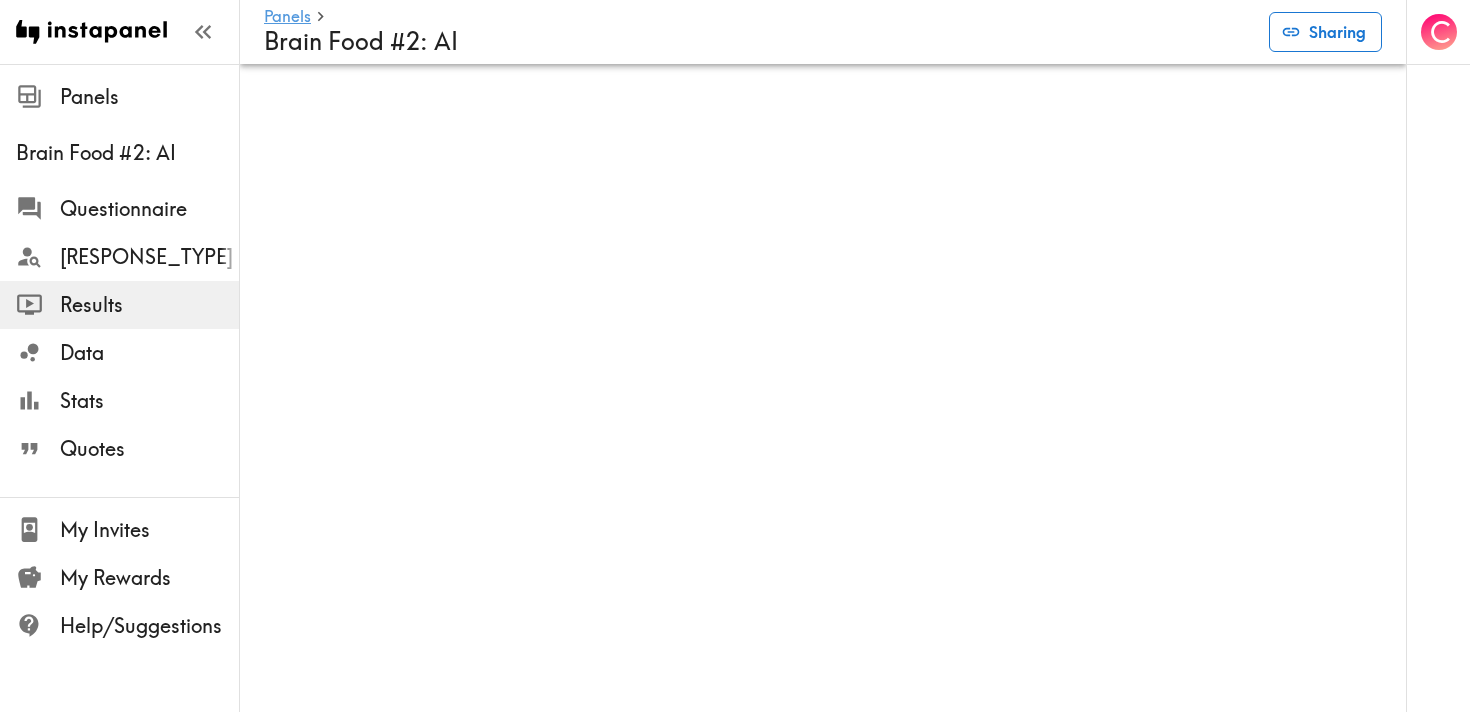 click on "Sharing" at bounding box center [1325, 32] 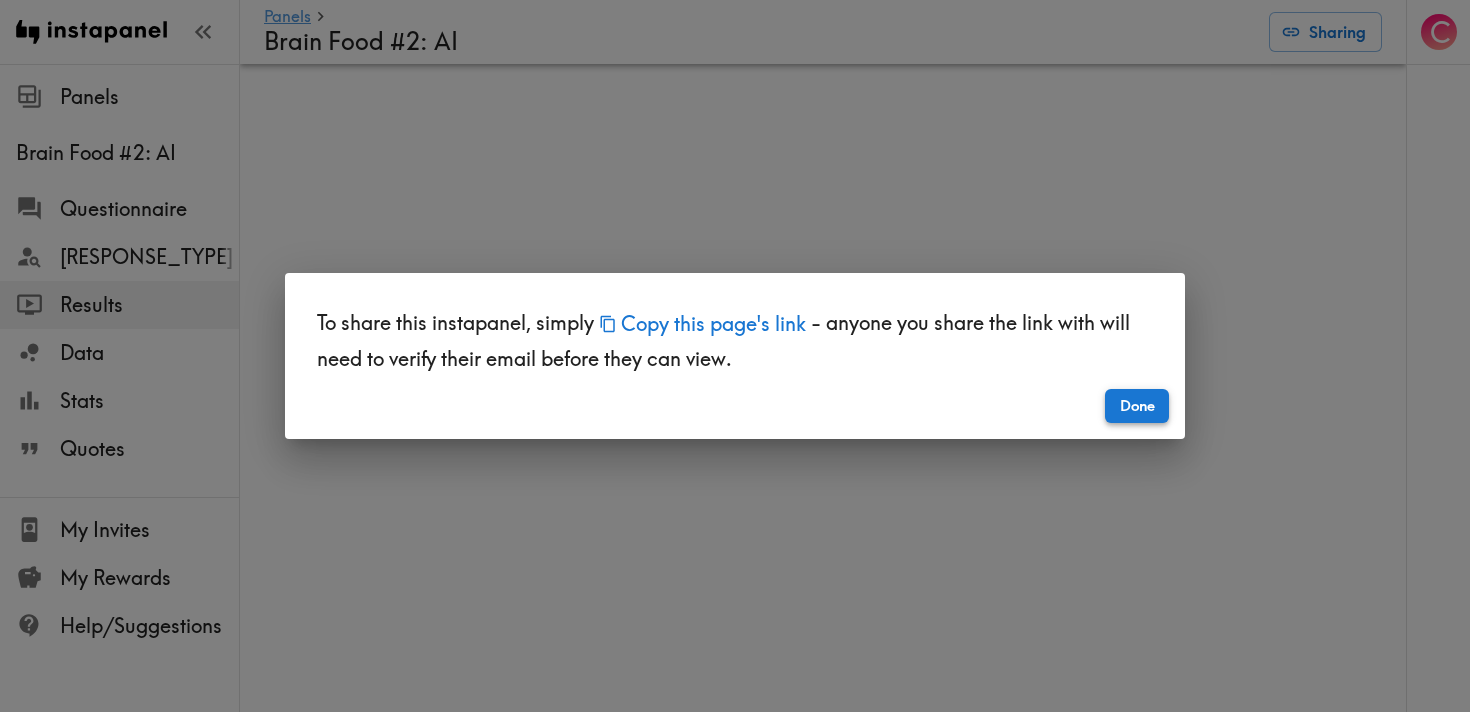 click on "Done" at bounding box center (1137, 406) 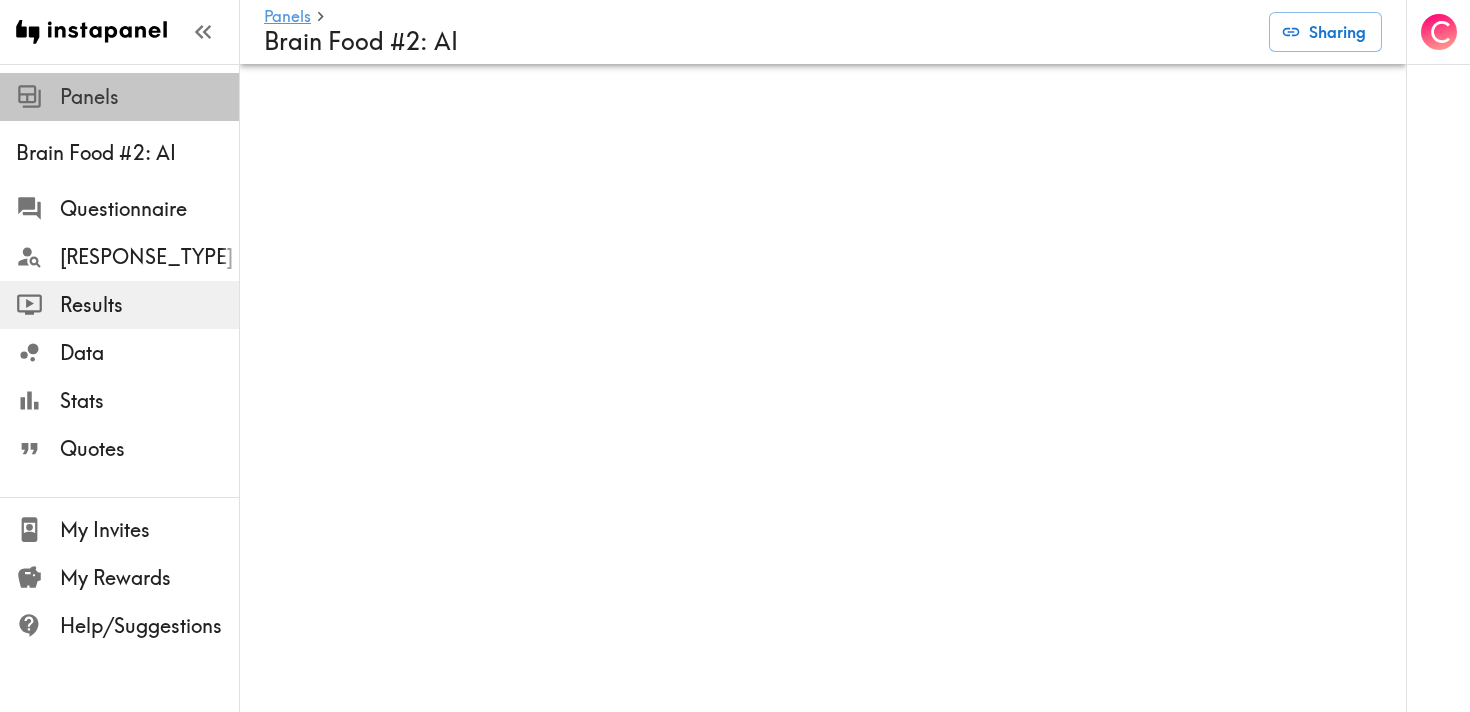 click on "Panels" at bounding box center (149, 97) 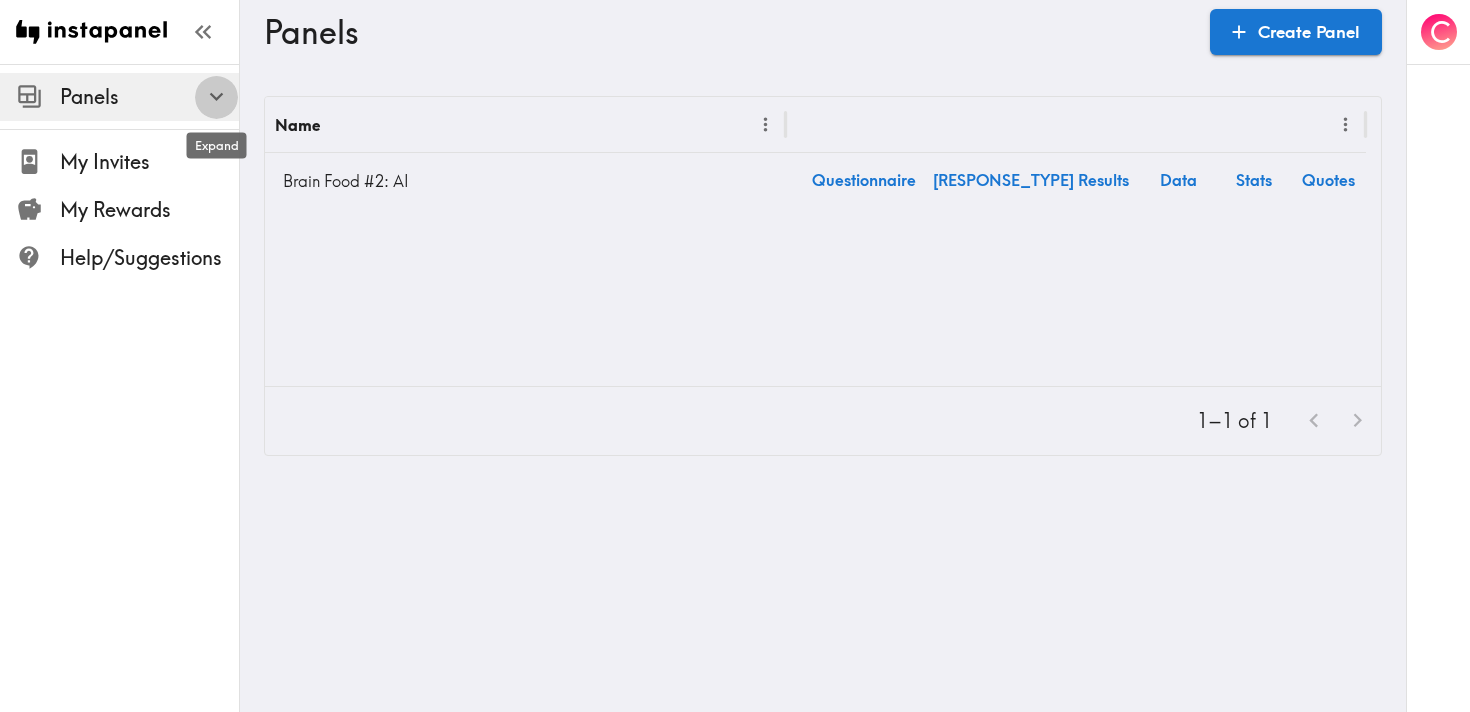 click at bounding box center (216, 96) 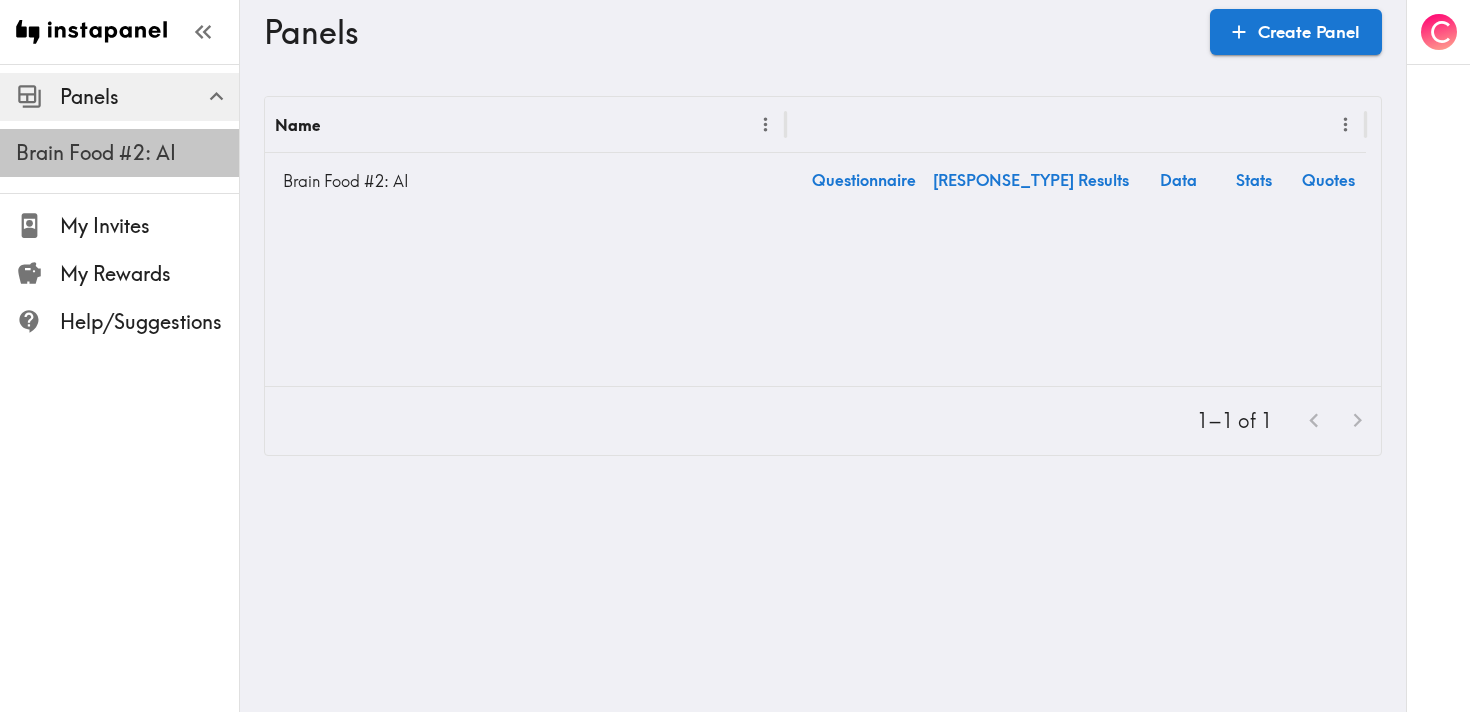 click on "Brain Food #2: AI" at bounding box center (127, 153) 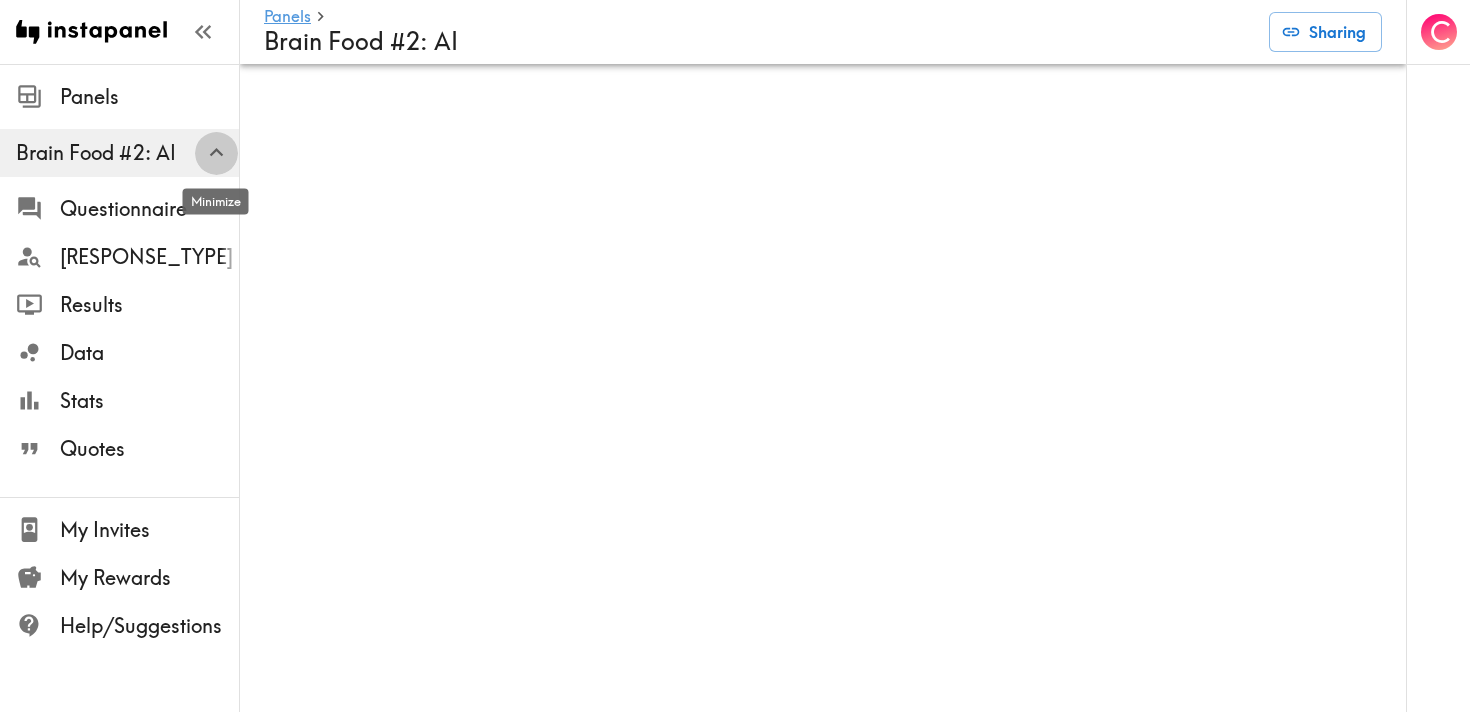 click at bounding box center (216, 152) 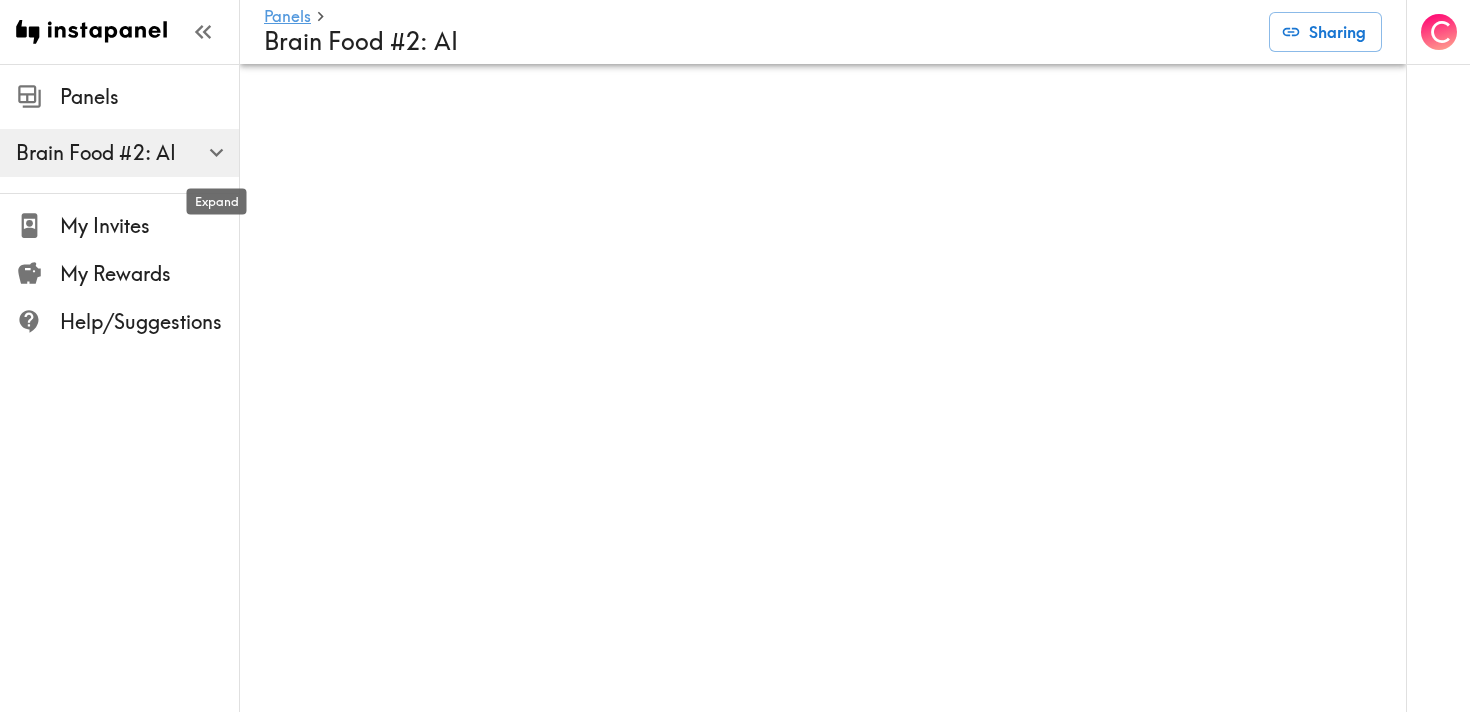 click at bounding box center (216, 152) 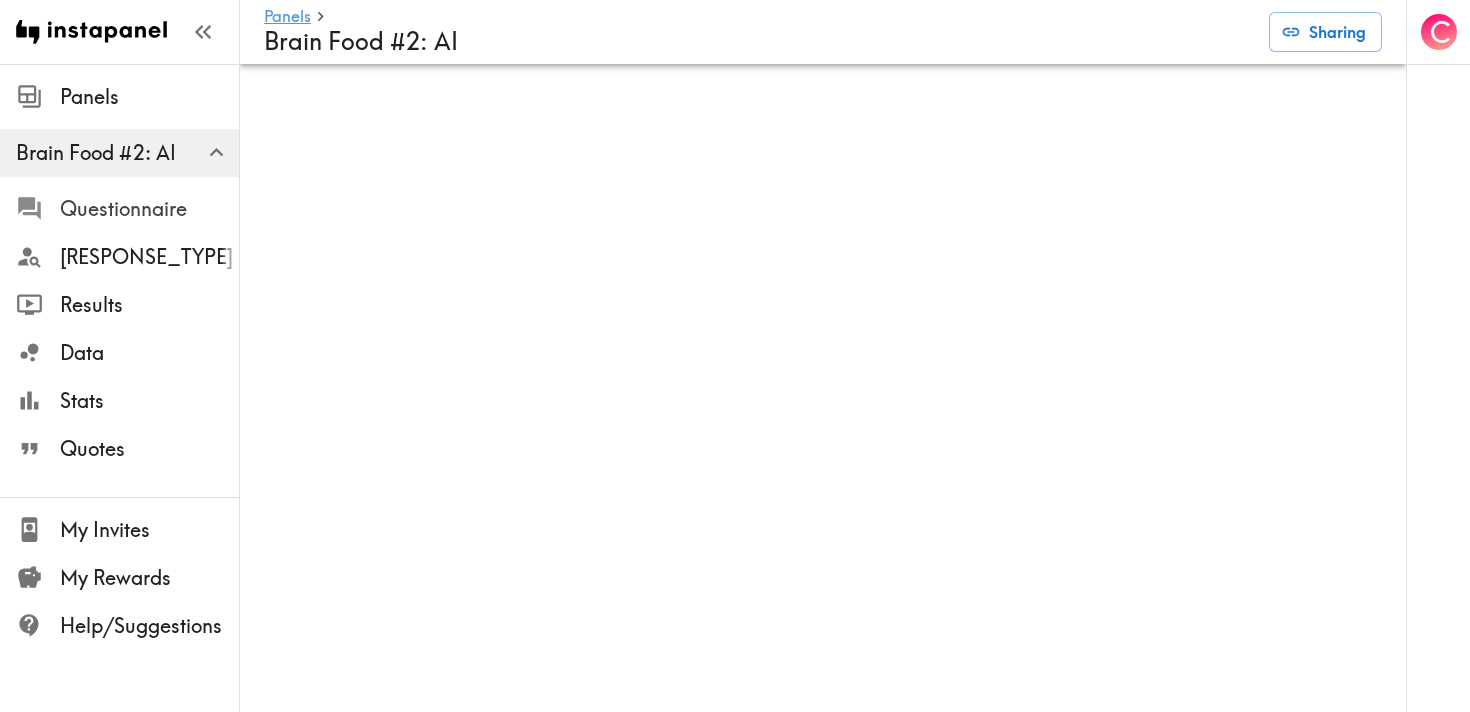 click on "Questionnaire" at bounding box center (149, 209) 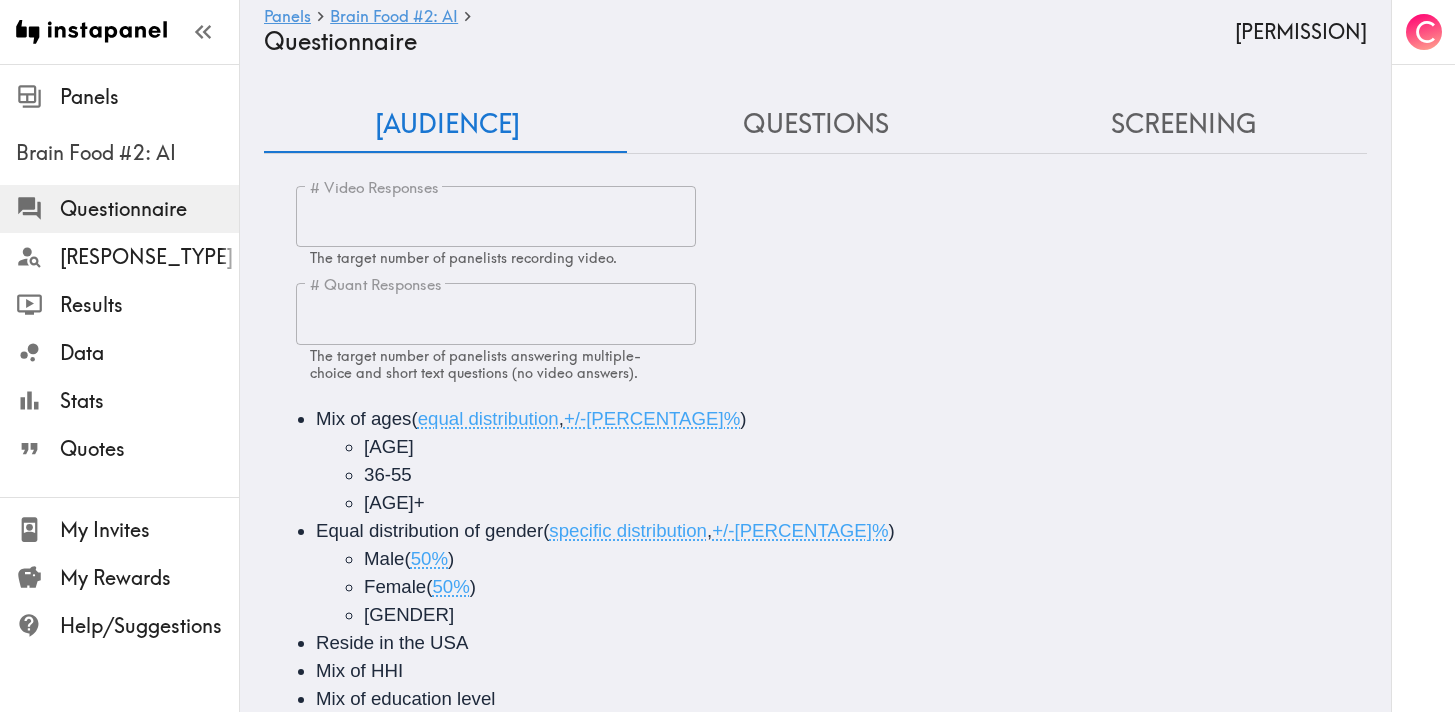 click on "Screening" at bounding box center [1183, 124] 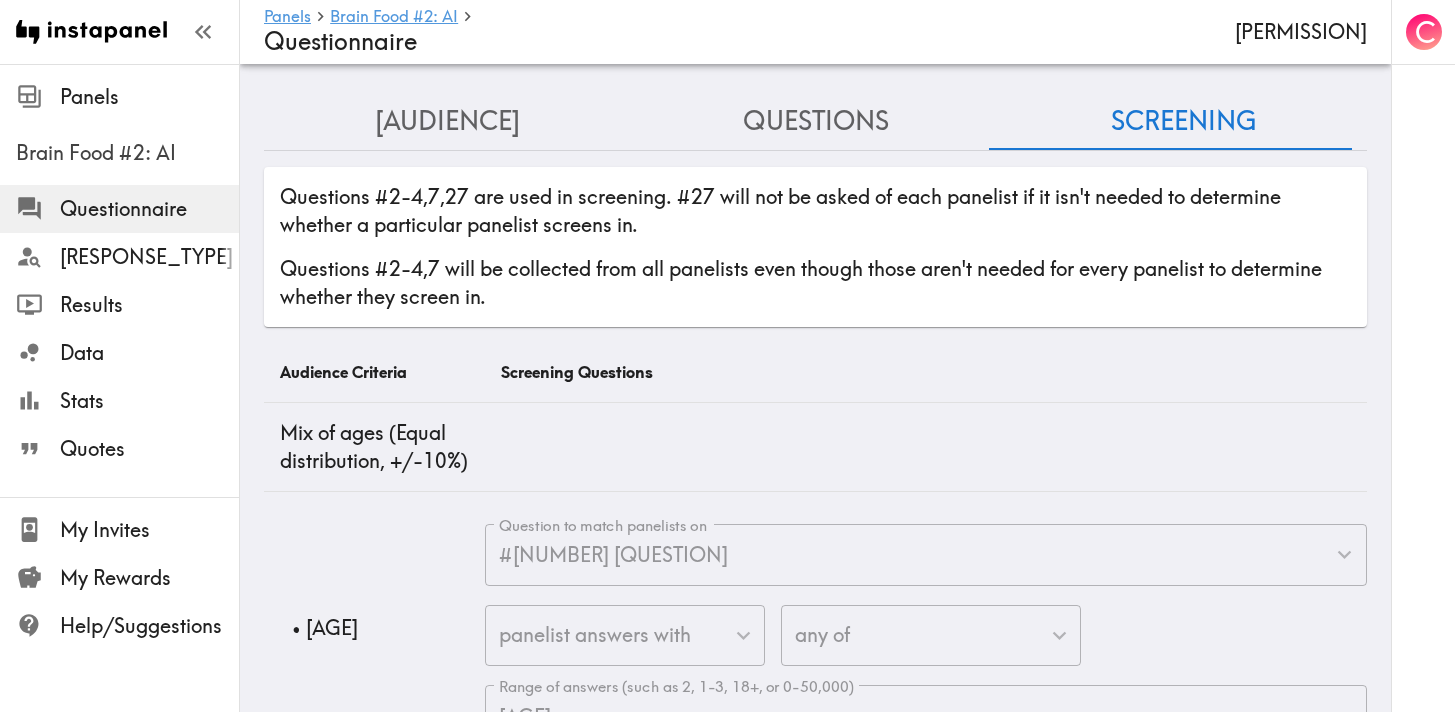 scroll, scrollTop: 0, scrollLeft: 0, axis: both 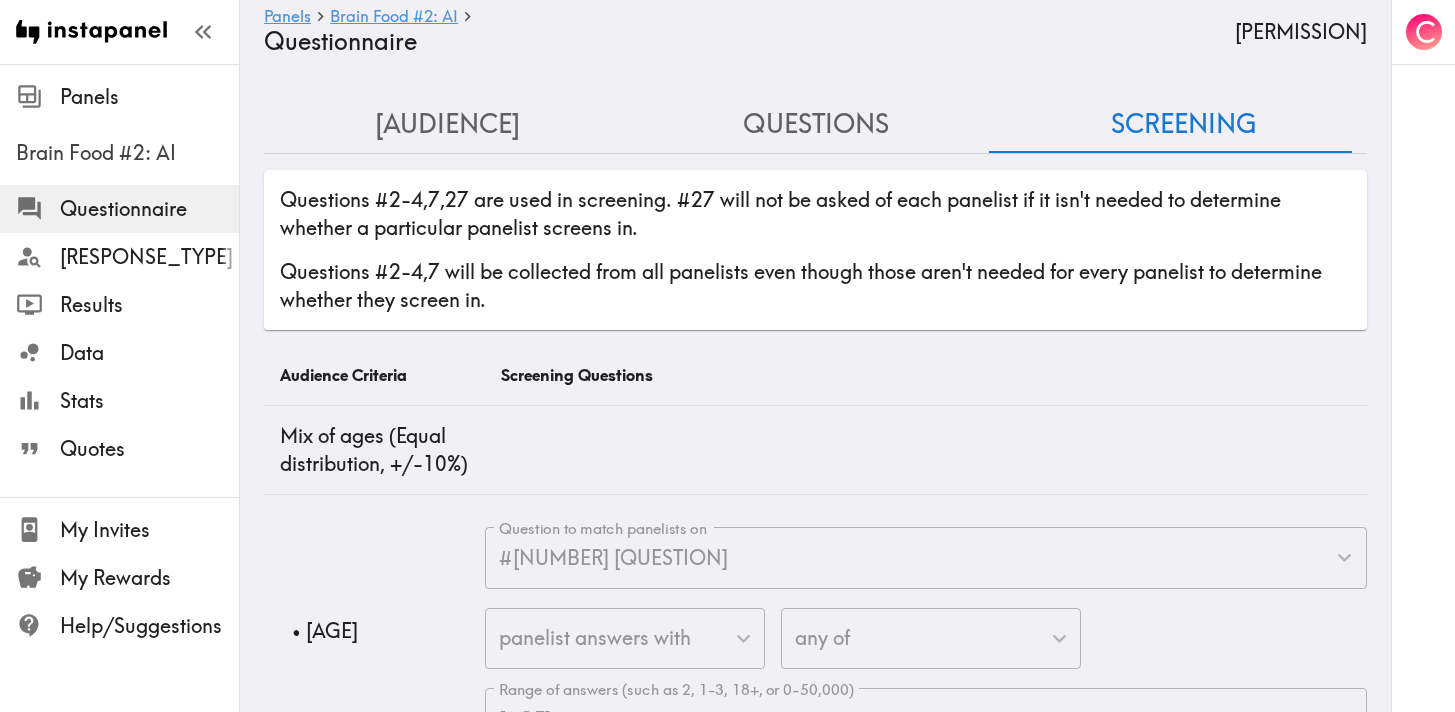 click on "Questions" at bounding box center (816, 124) 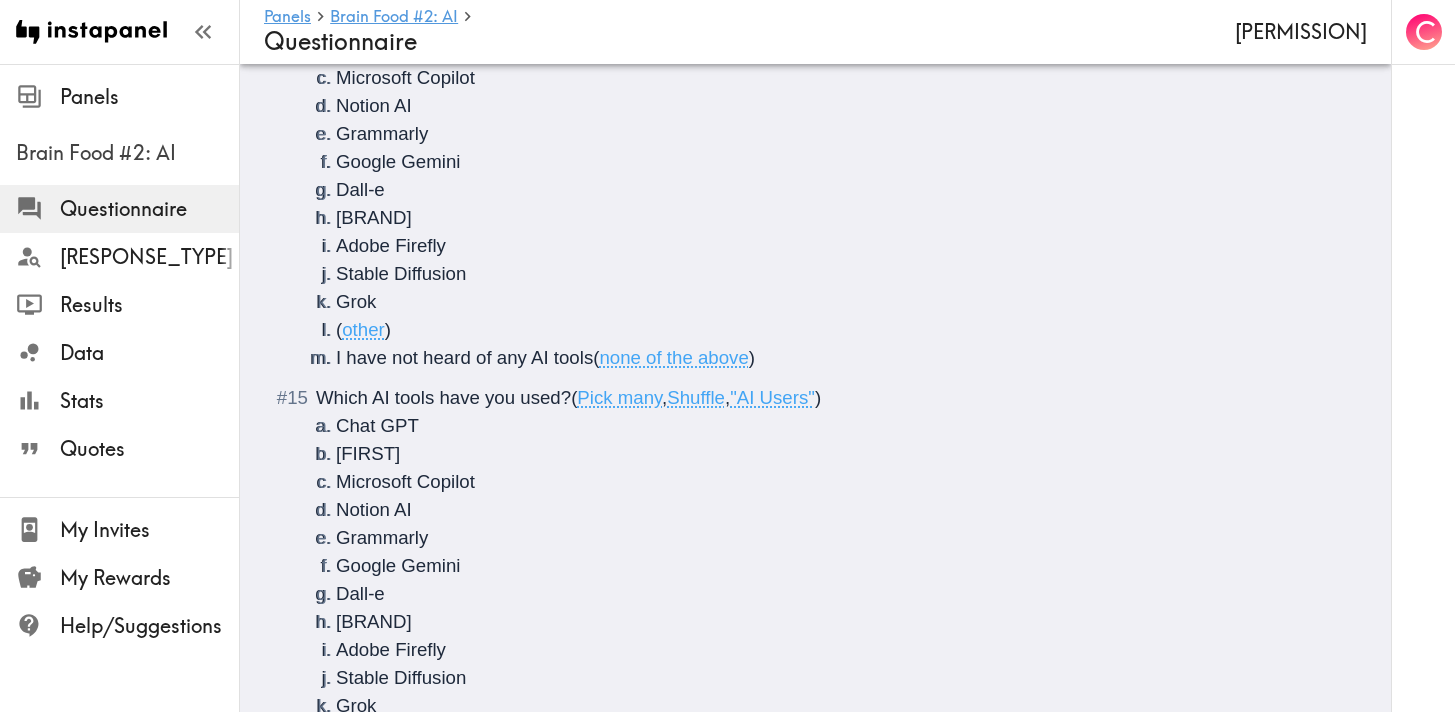 scroll, scrollTop: 2444, scrollLeft: 0, axis: vertical 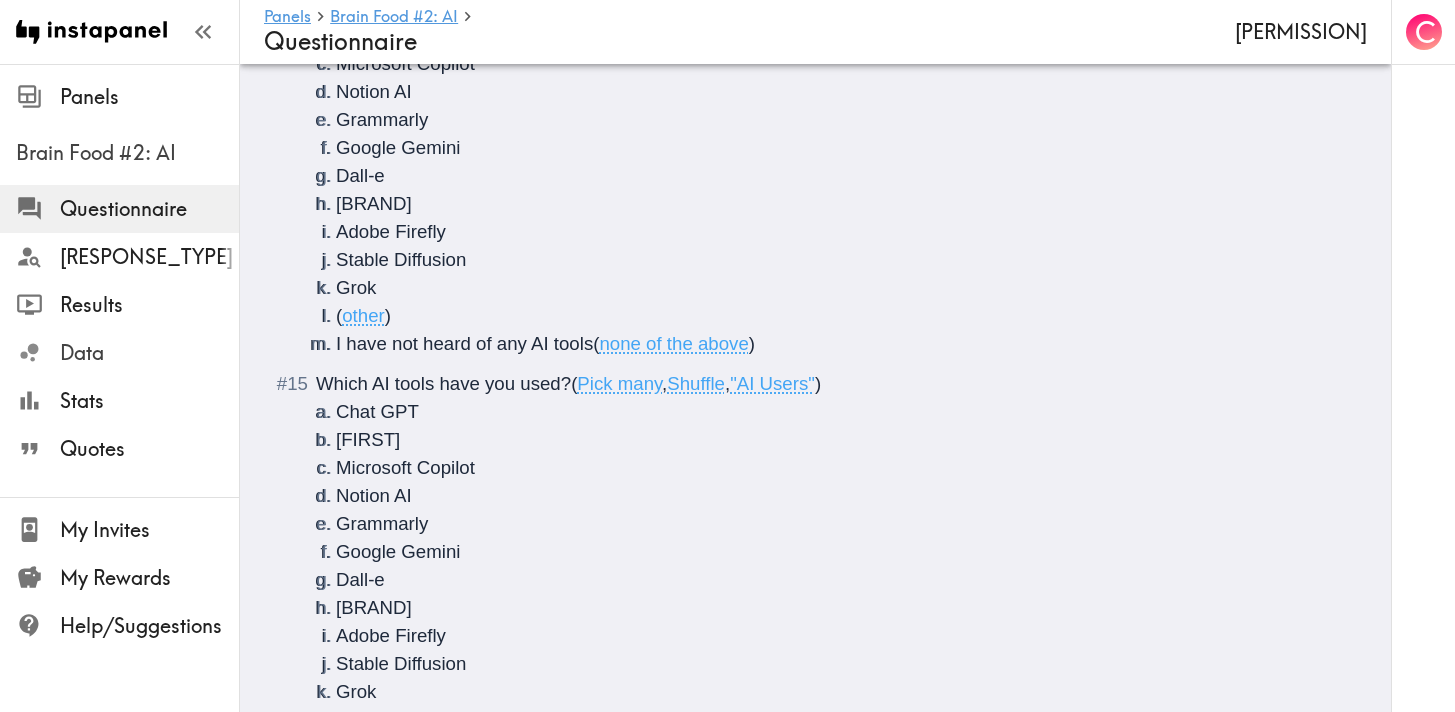 click on "Data" at bounding box center (149, 353) 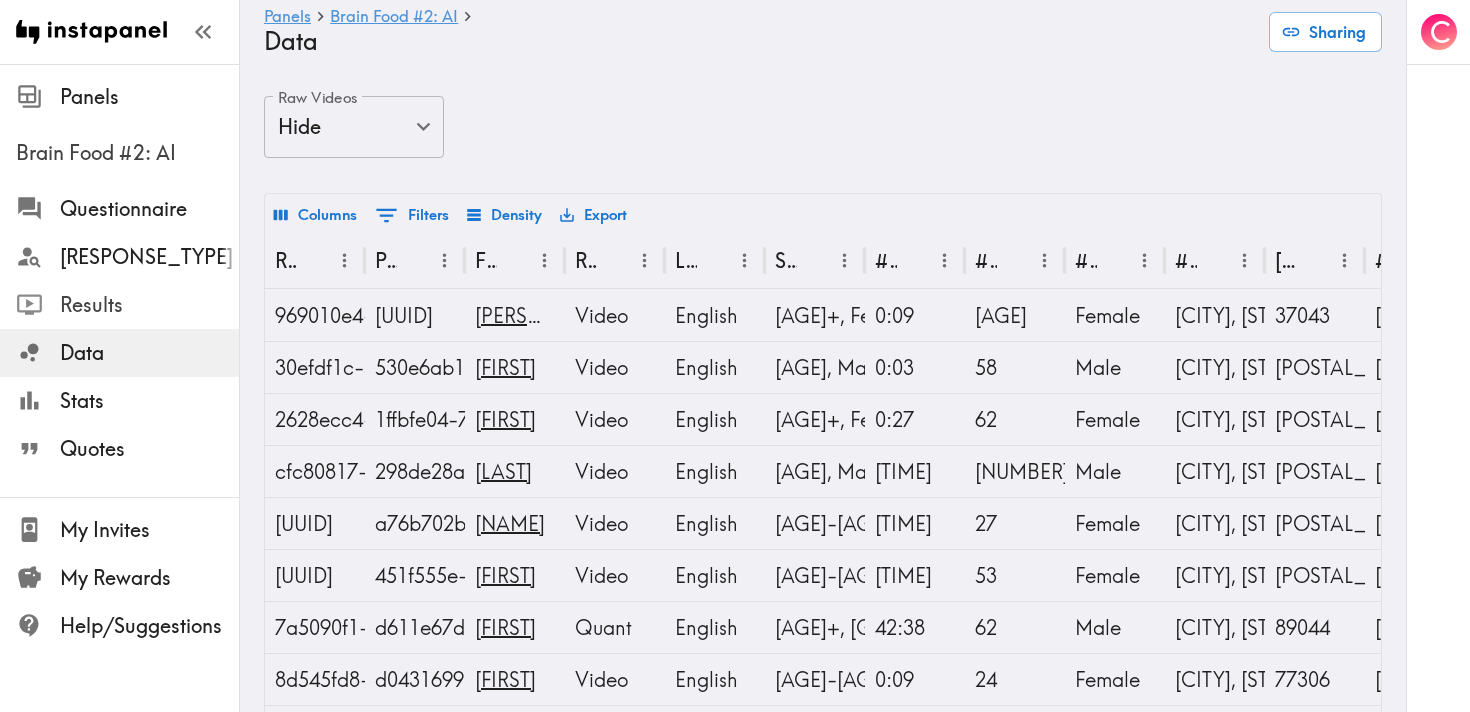 click on "Results" at bounding box center (149, 305) 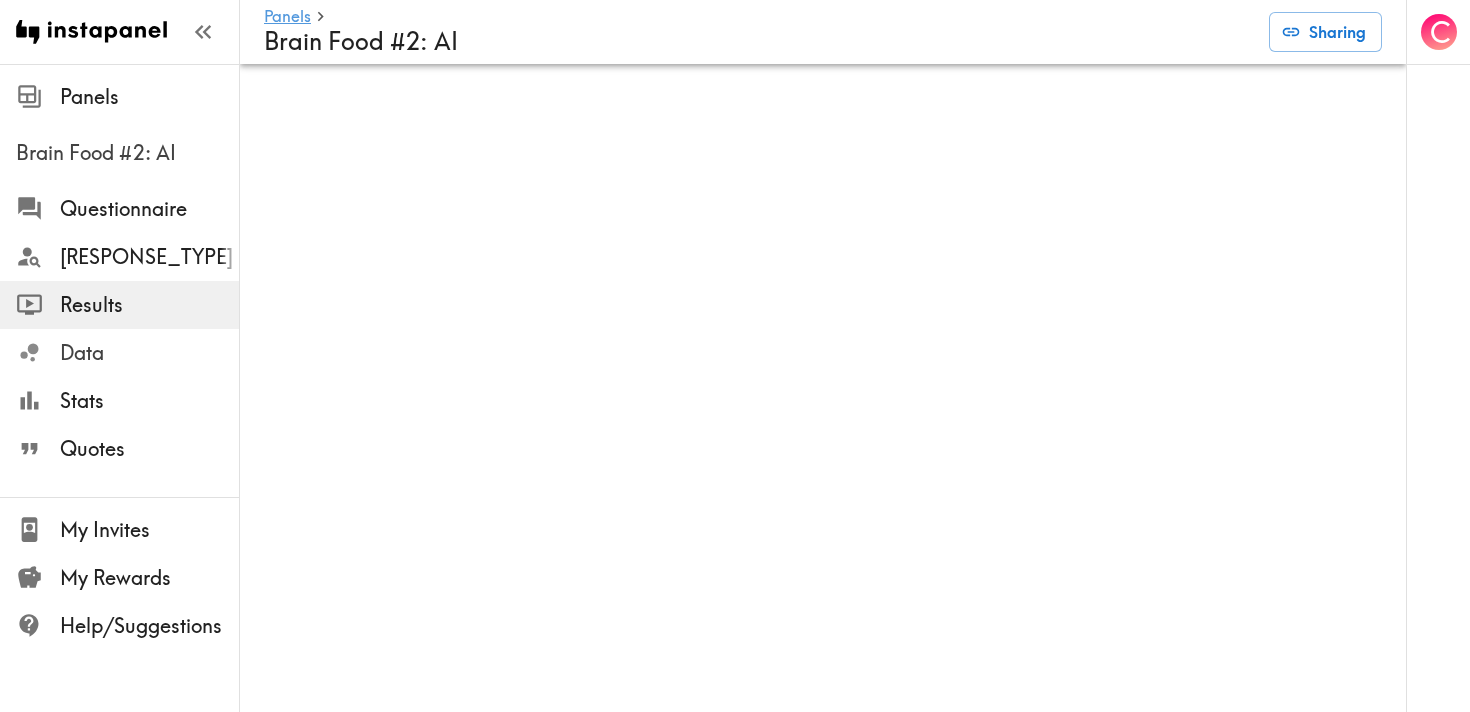 click on "Data" at bounding box center [149, 353] 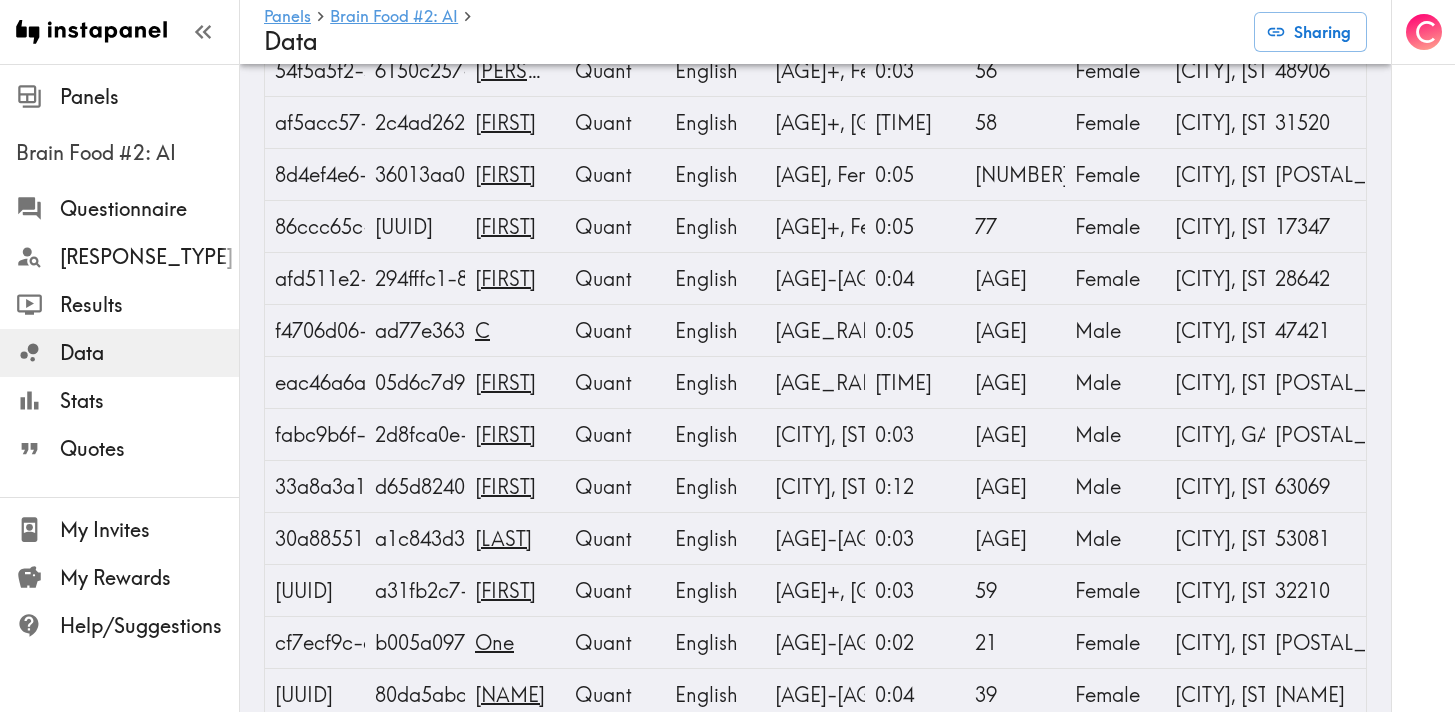 scroll, scrollTop: 5180, scrollLeft: 0, axis: vertical 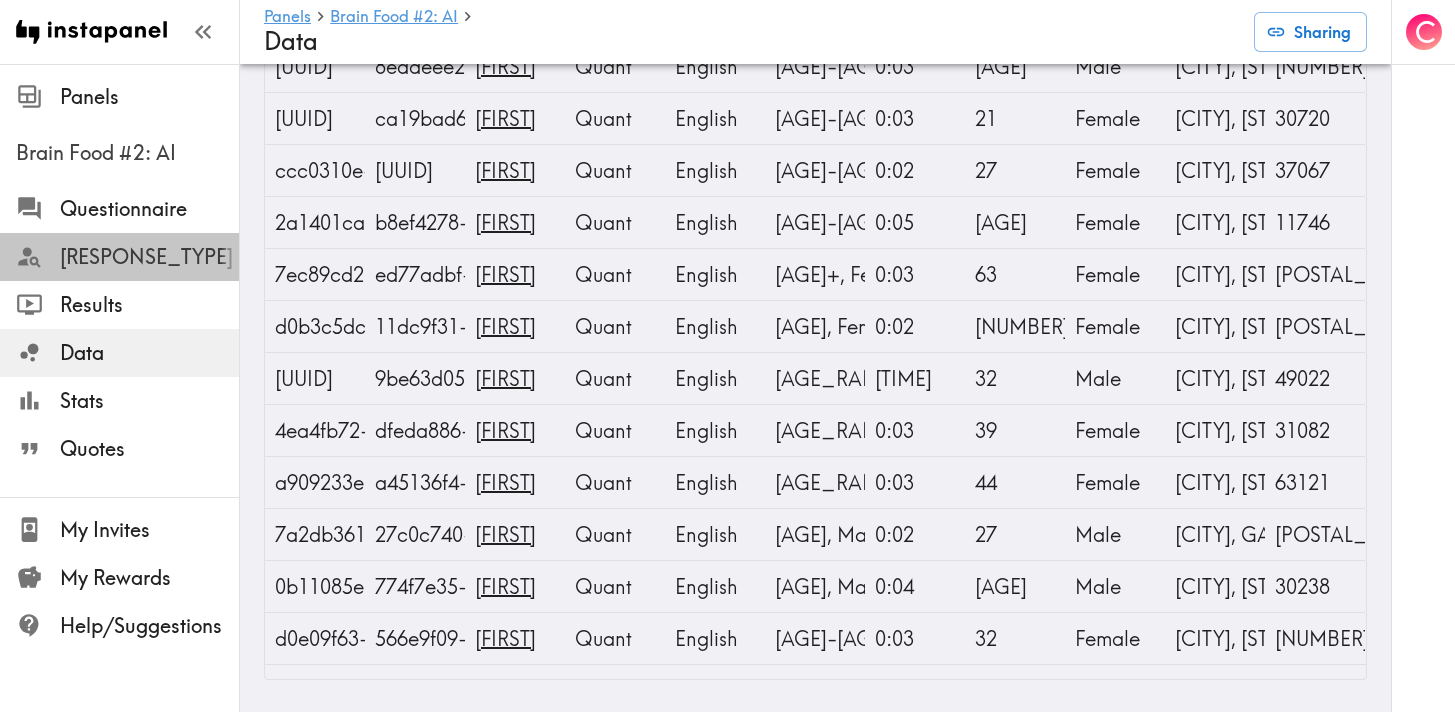 click on "[RESPONSE_TYPE]" at bounding box center (149, 257) 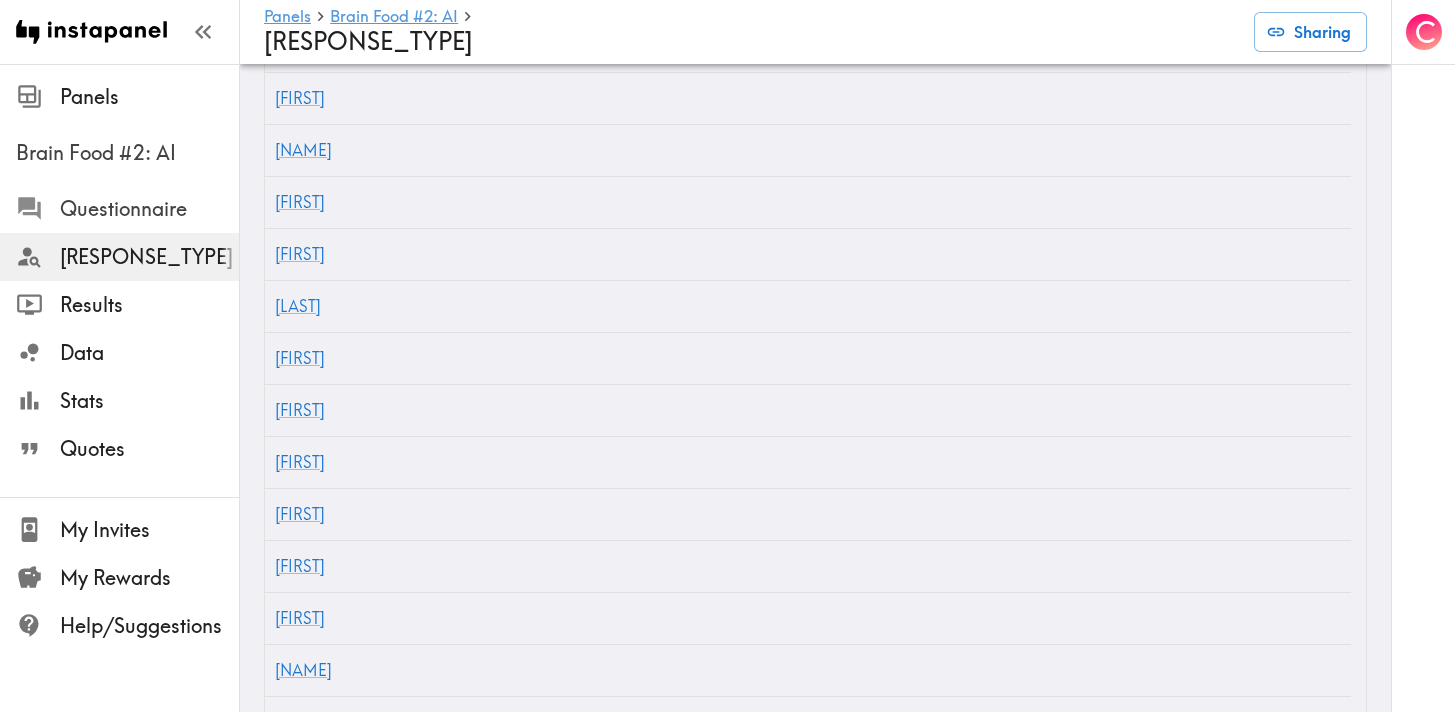 click on "Questionnaire" at bounding box center (149, 209) 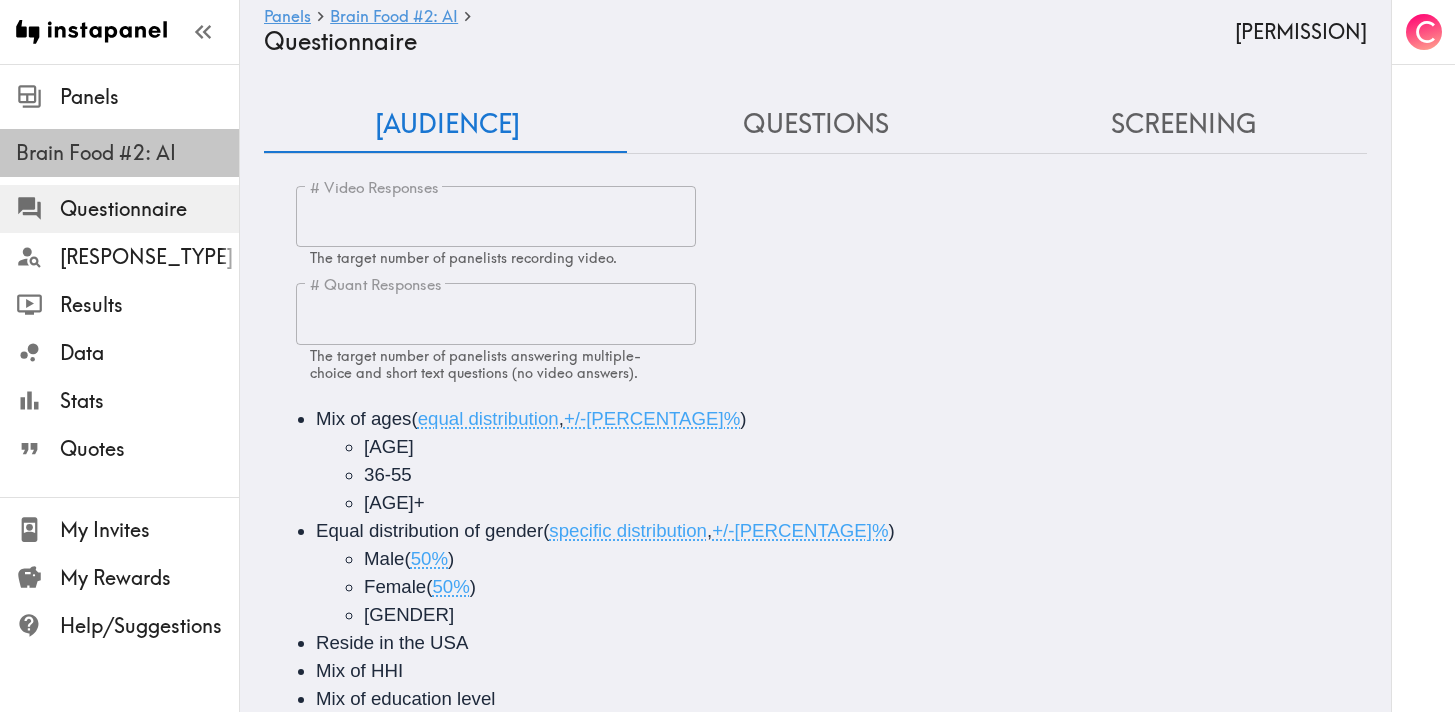 click on "Brain Food #2: AI" at bounding box center (127, 153) 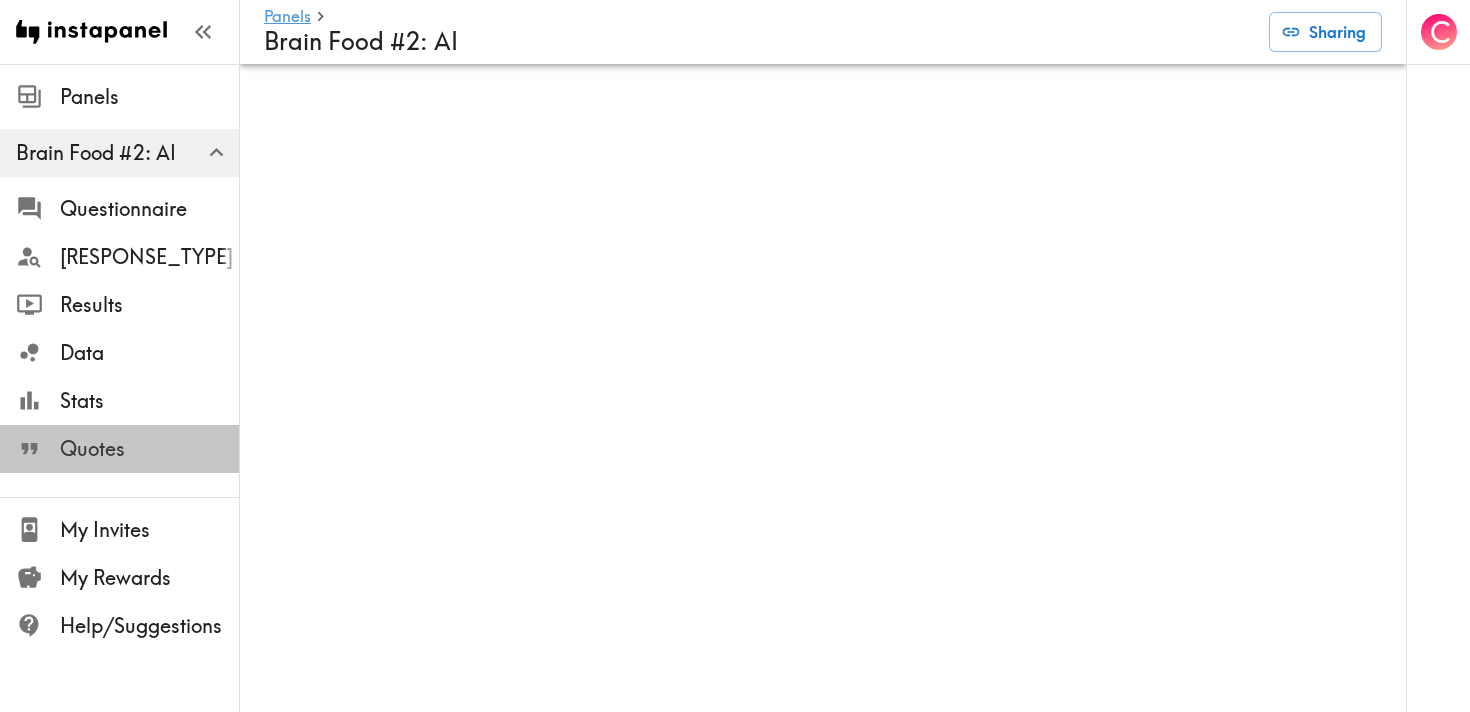 click on "Quotes" at bounding box center [149, 449] 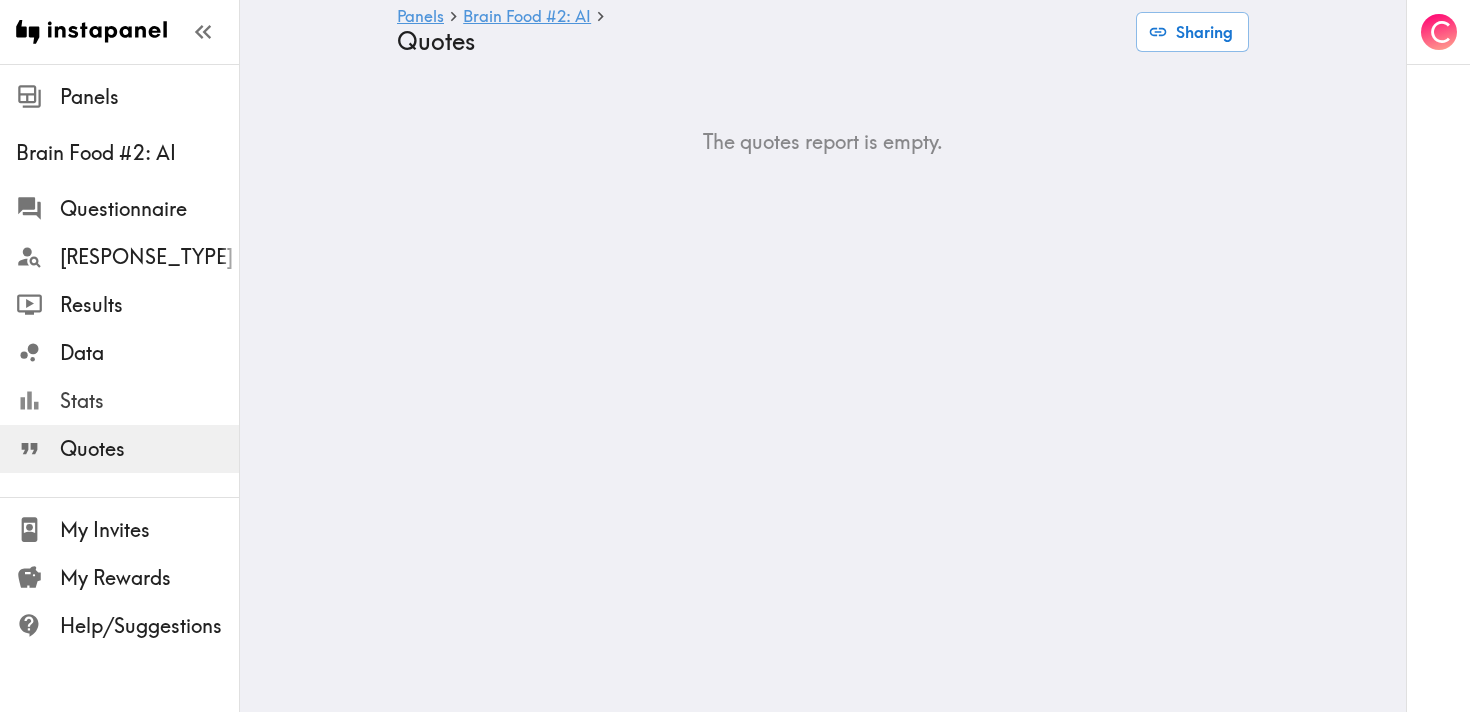 click on "Stats" at bounding box center [119, 401] 